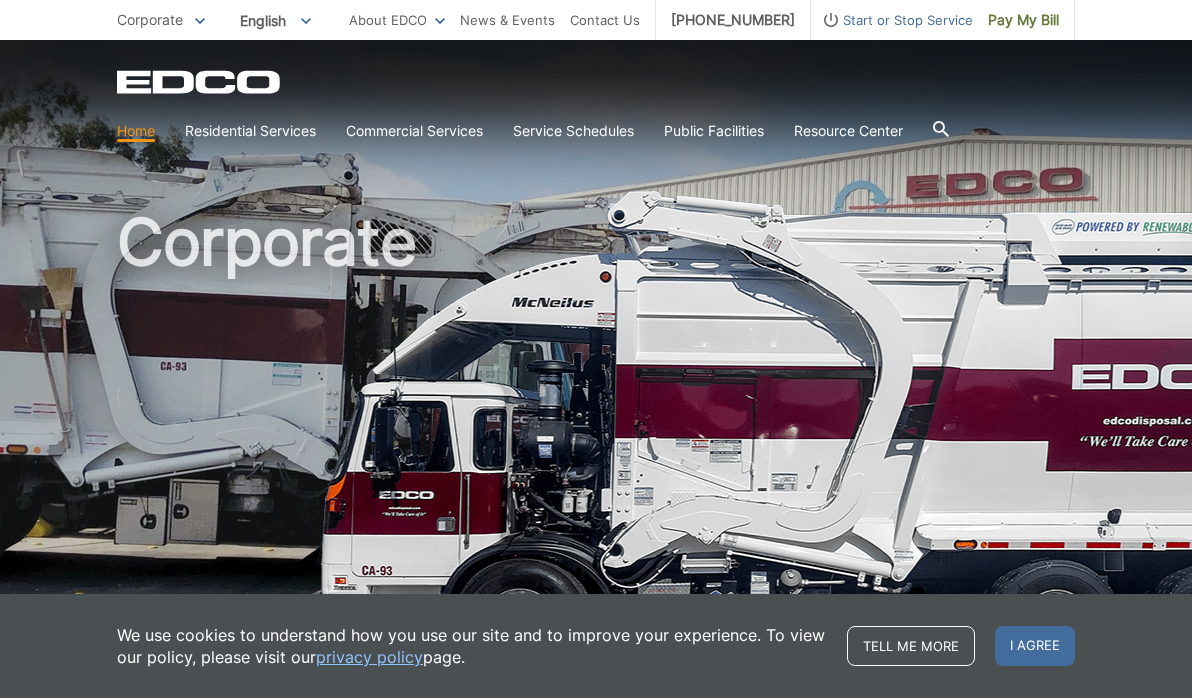 scroll, scrollTop: 0, scrollLeft: 0, axis: both 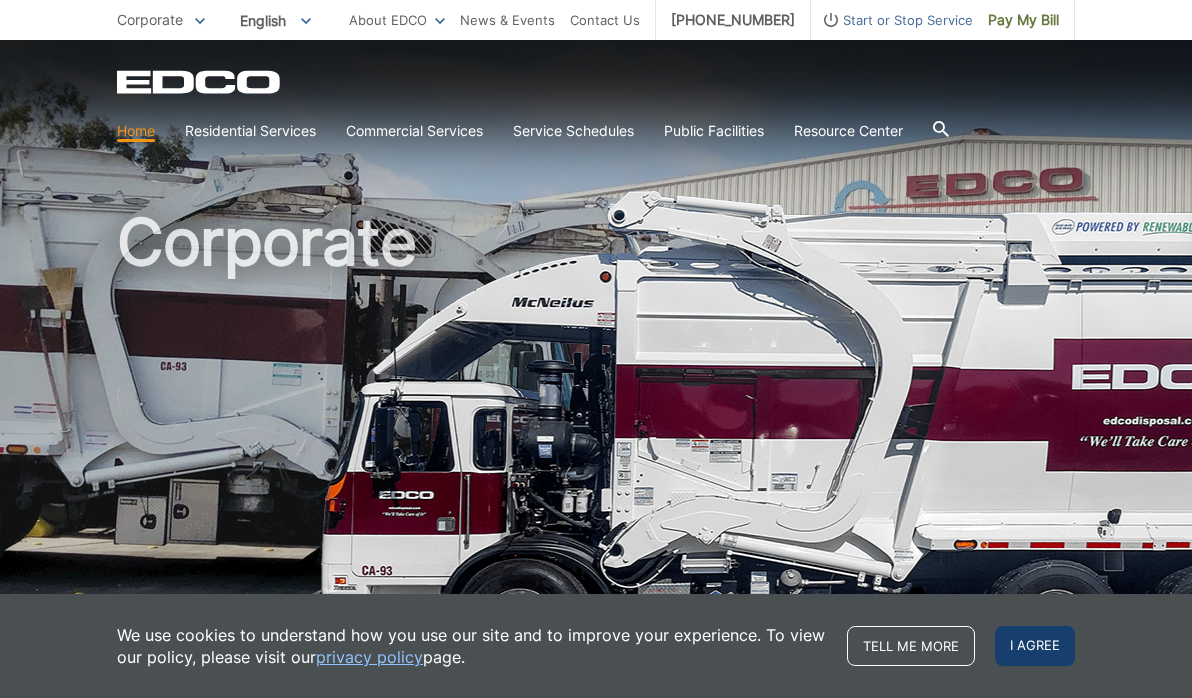 click on "I agree" at bounding box center [1035, 646] 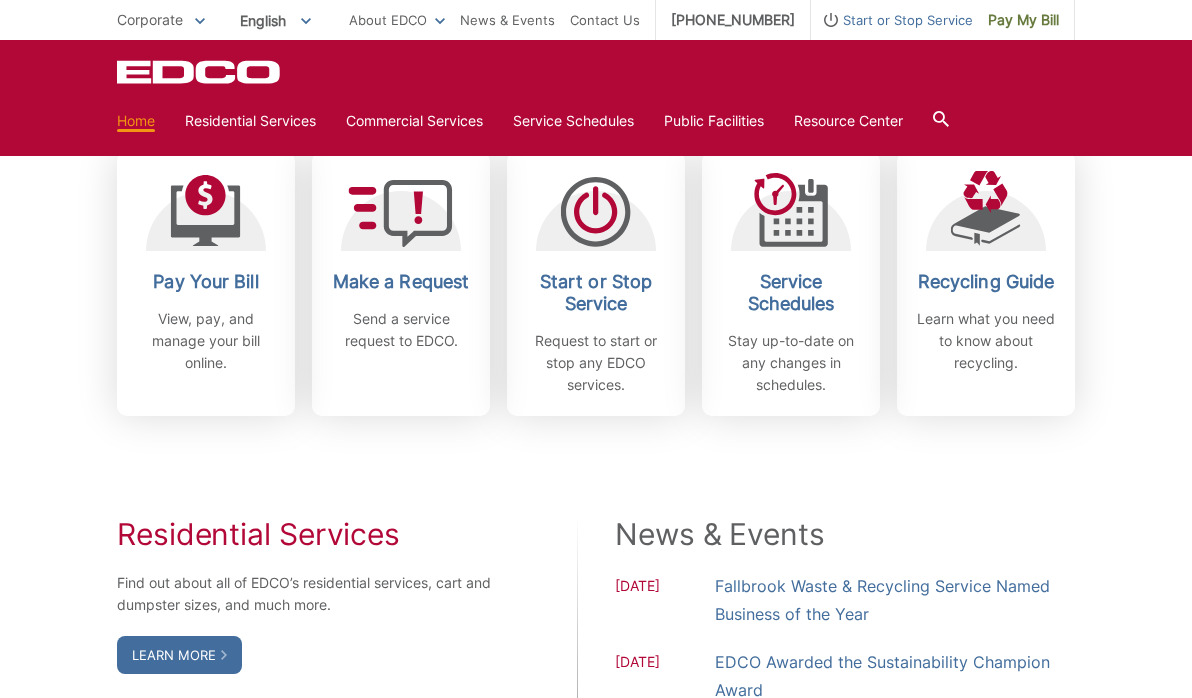 scroll, scrollTop: 584, scrollLeft: 0, axis: vertical 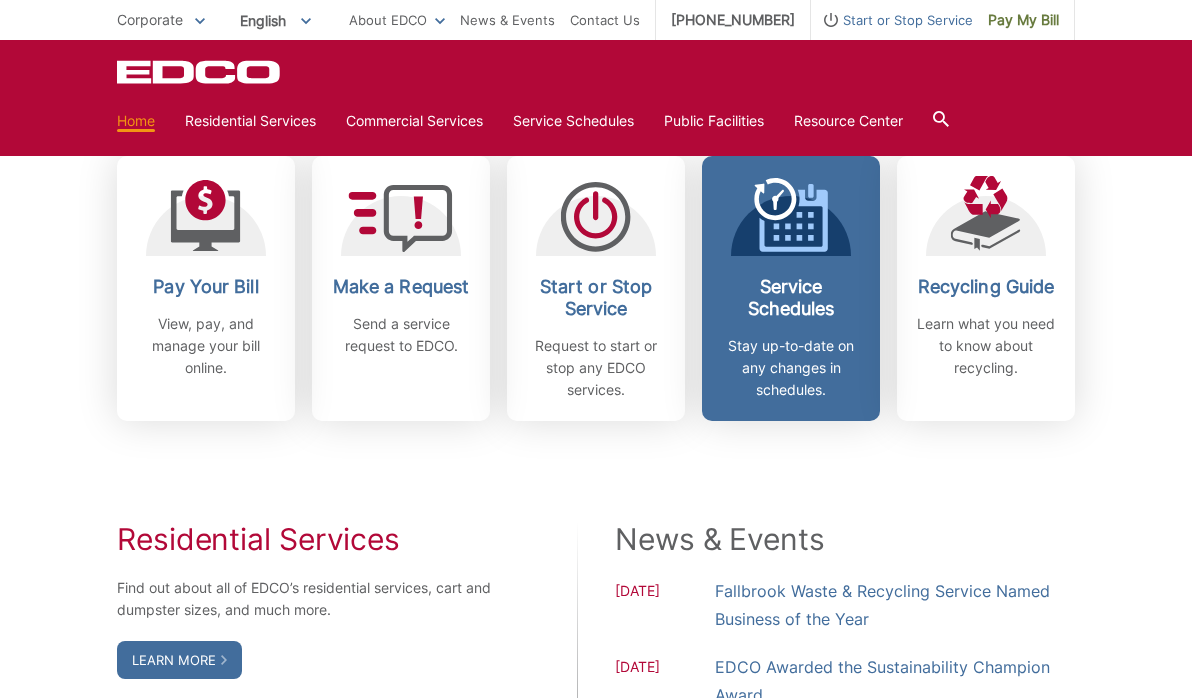 click on "Service Schedules
Stay up-to-date on any changes in schedules." at bounding box center [791, 288] 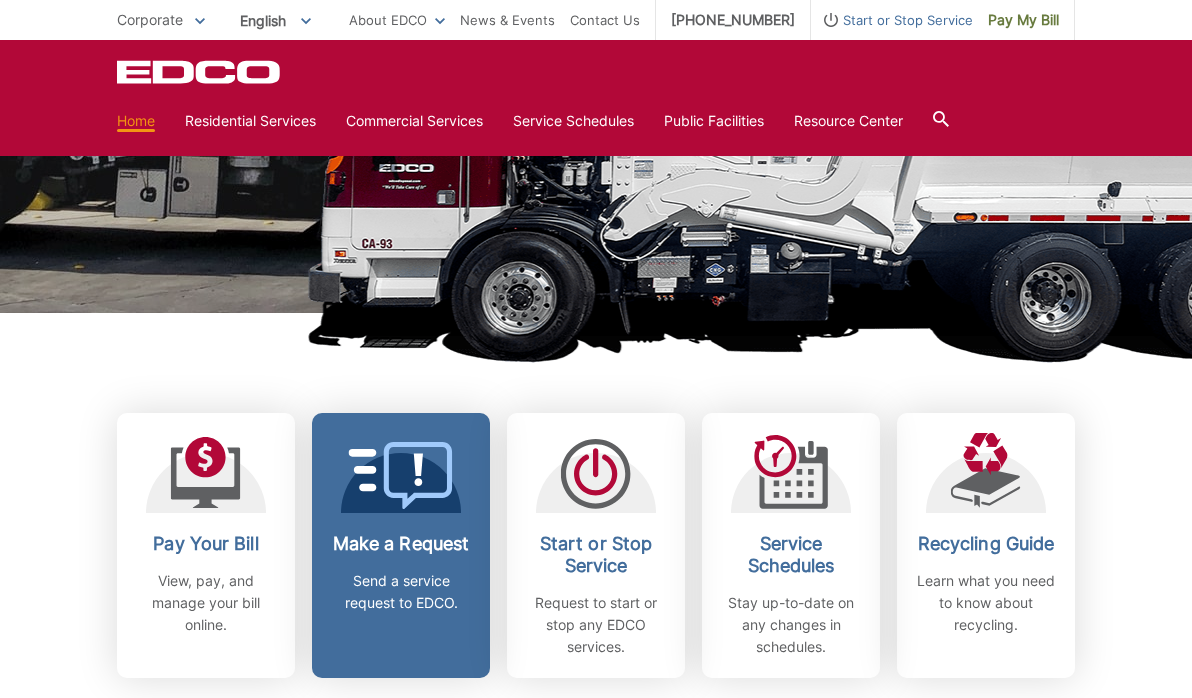 scroll, scrollTop: 328, scrollLeft: 0, axis: vertical 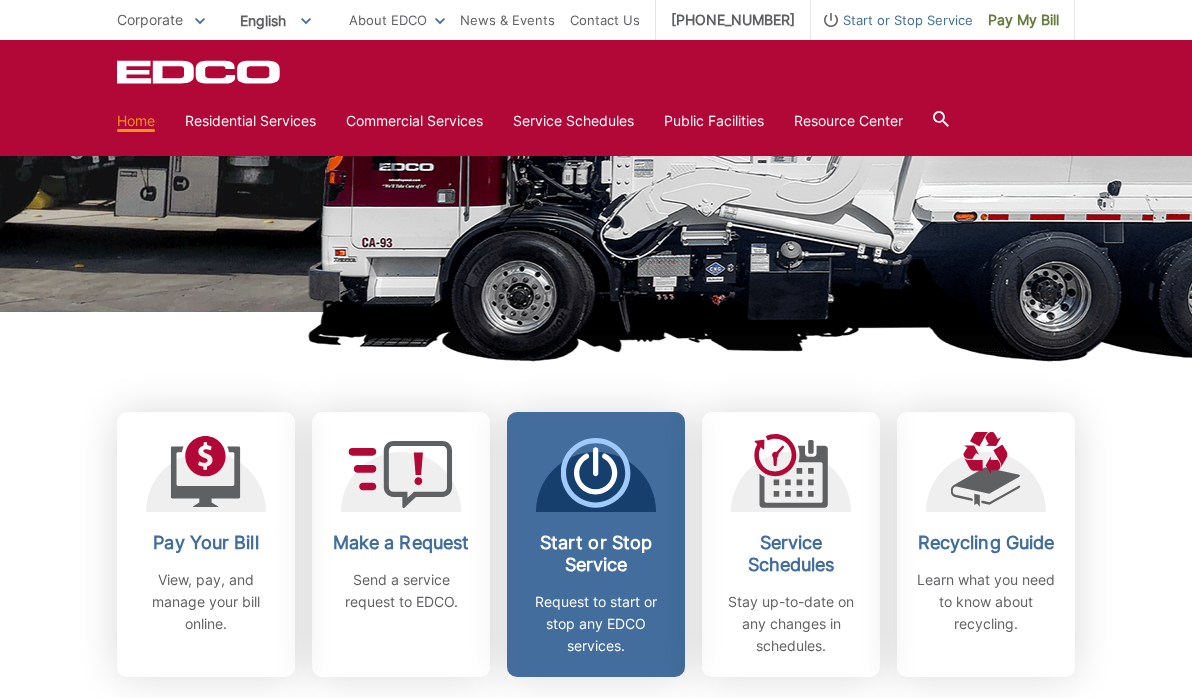 click 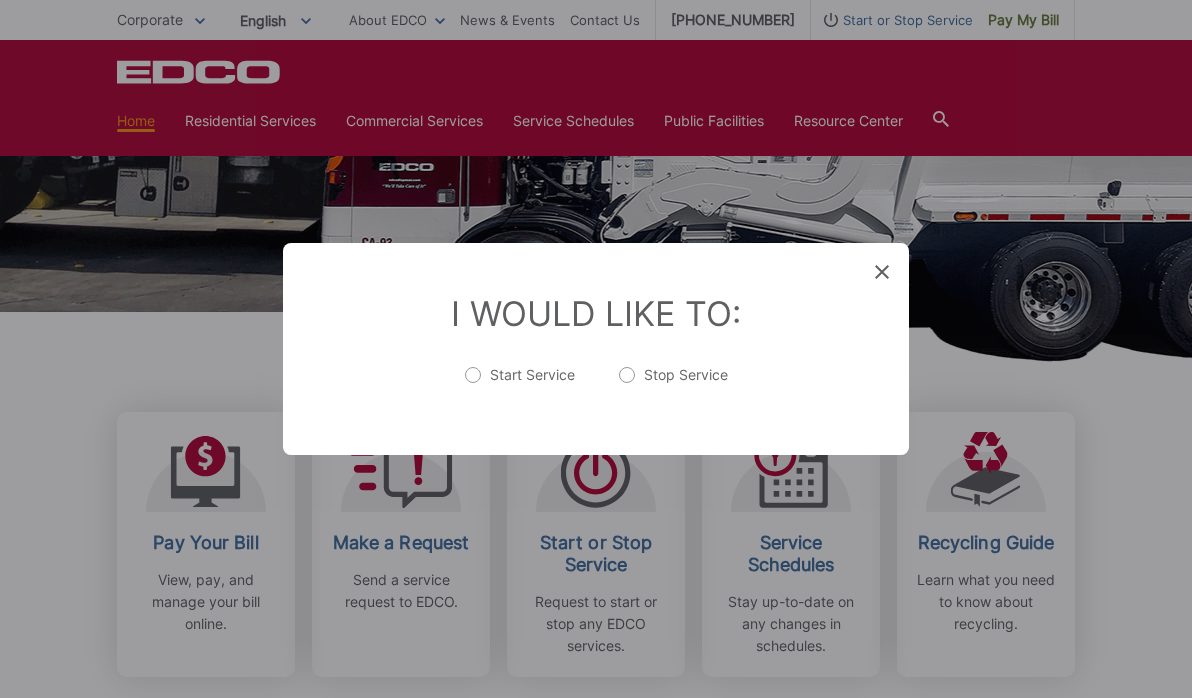 click on "Start Service" at bounding box center (520, 385) 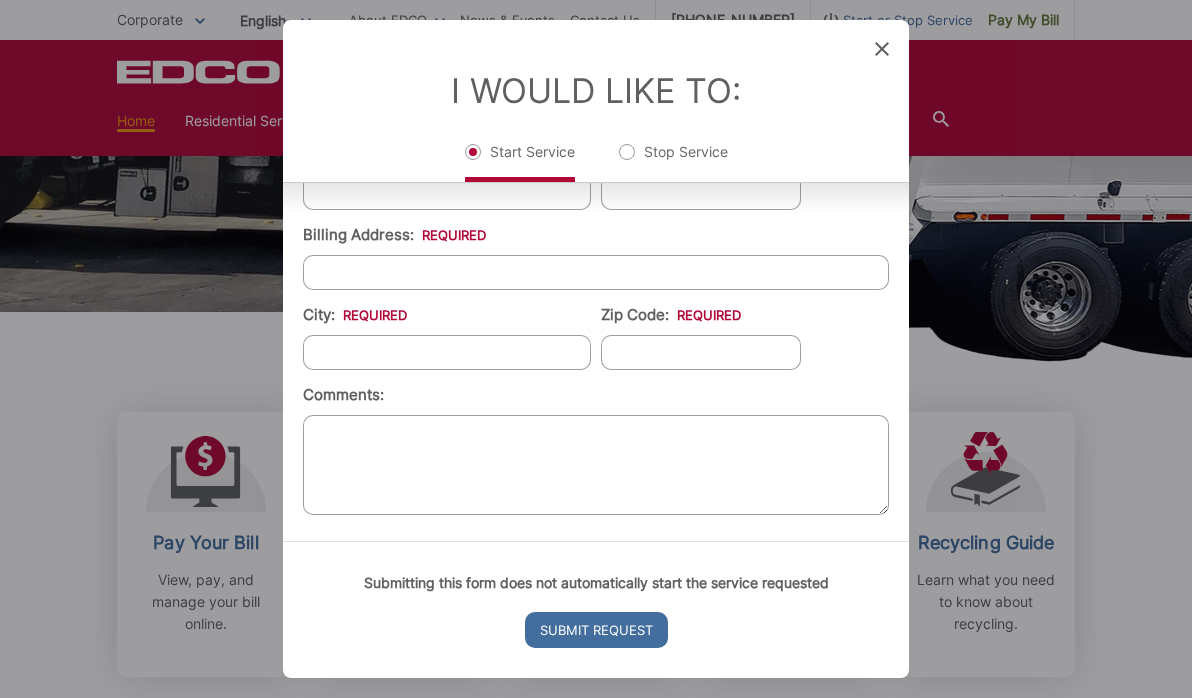 scroll, scrollTop: 636, scrollLeft: 0, axis: vertical 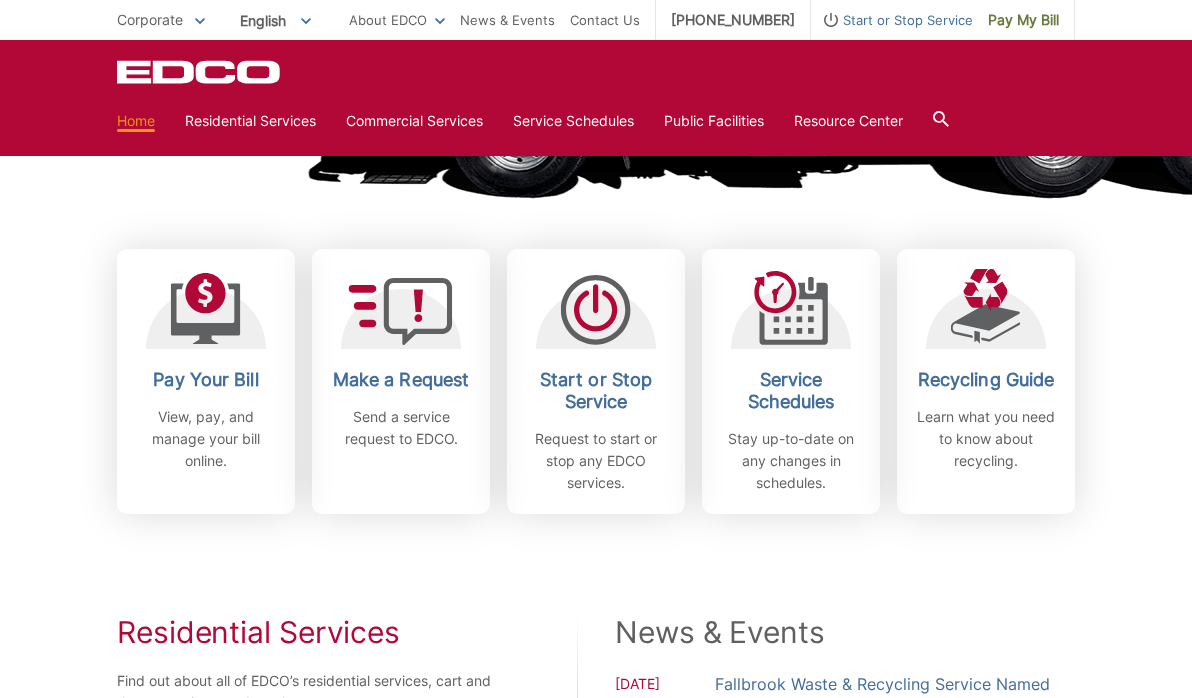 click on "Start or Stop Service" at bounding box center (596, 391) 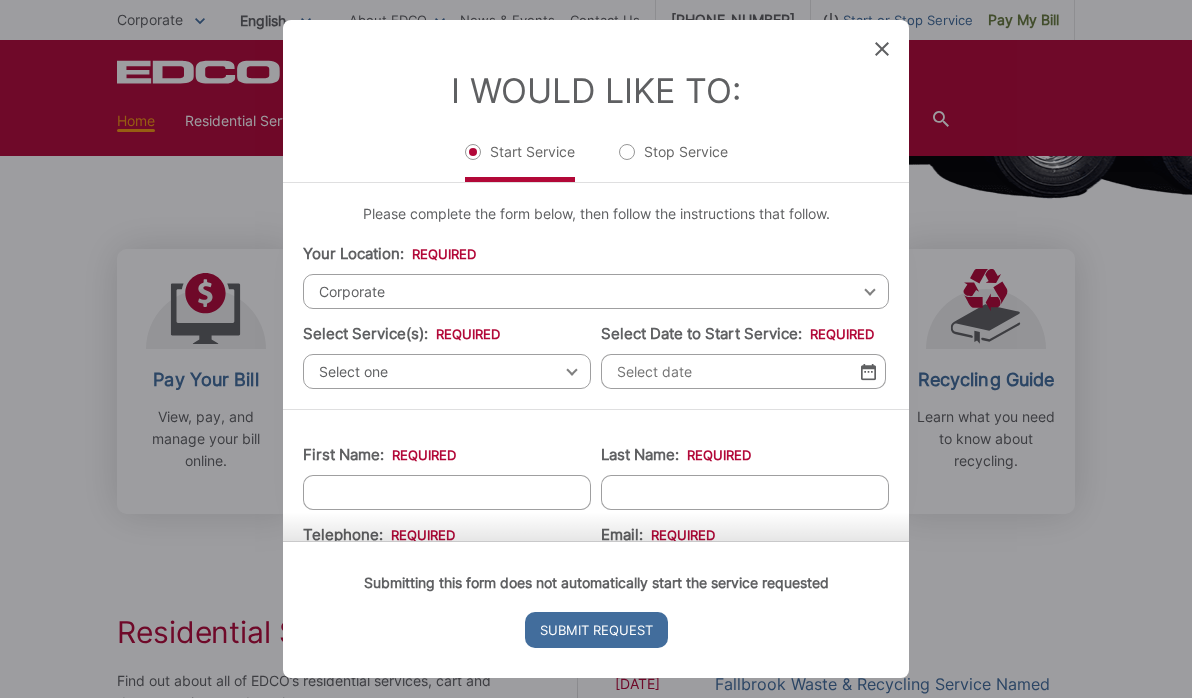 scroll, scrollTop: 0, scrollLeft: 0, axis: both 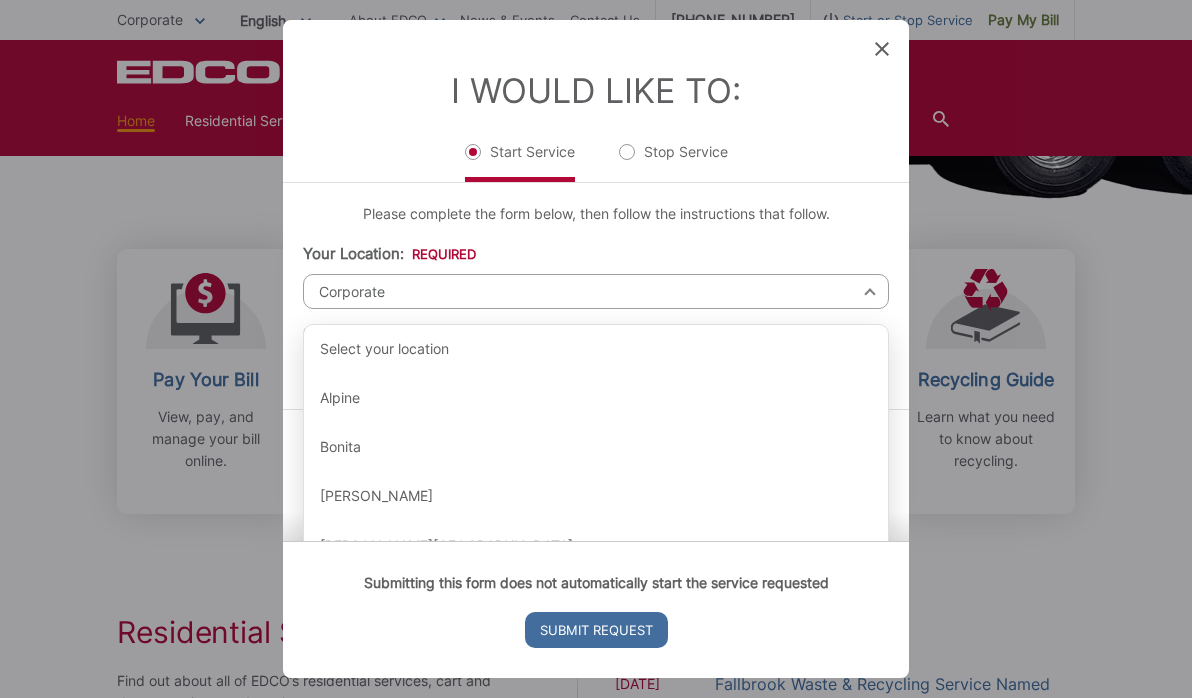 click on "Corporate" at bounding box center (596, 291) 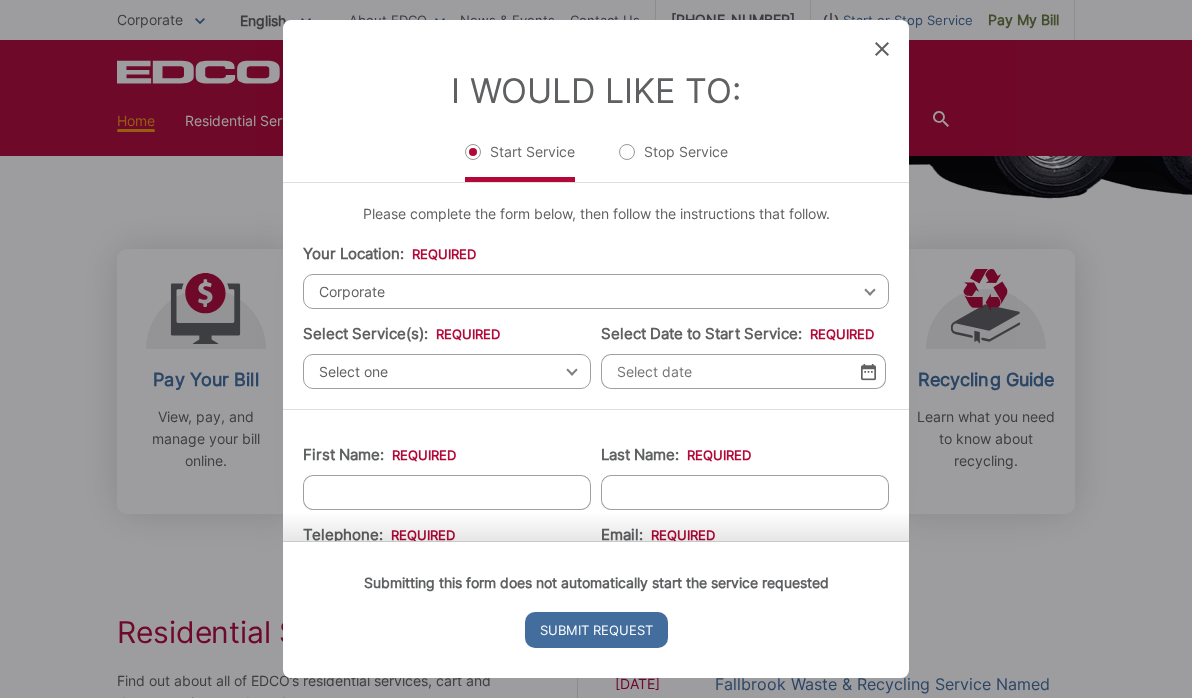 click on "Corporate" at bounding box center [596, 291] 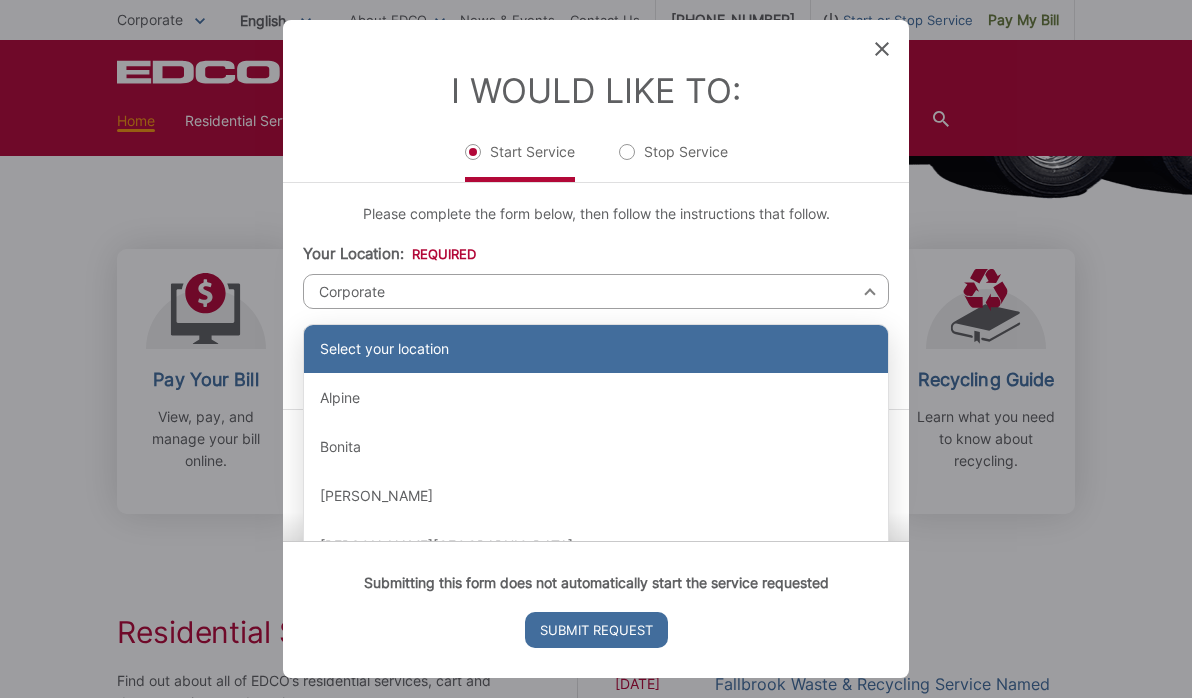 click on "Select your location" at bounding box center (596, 349) 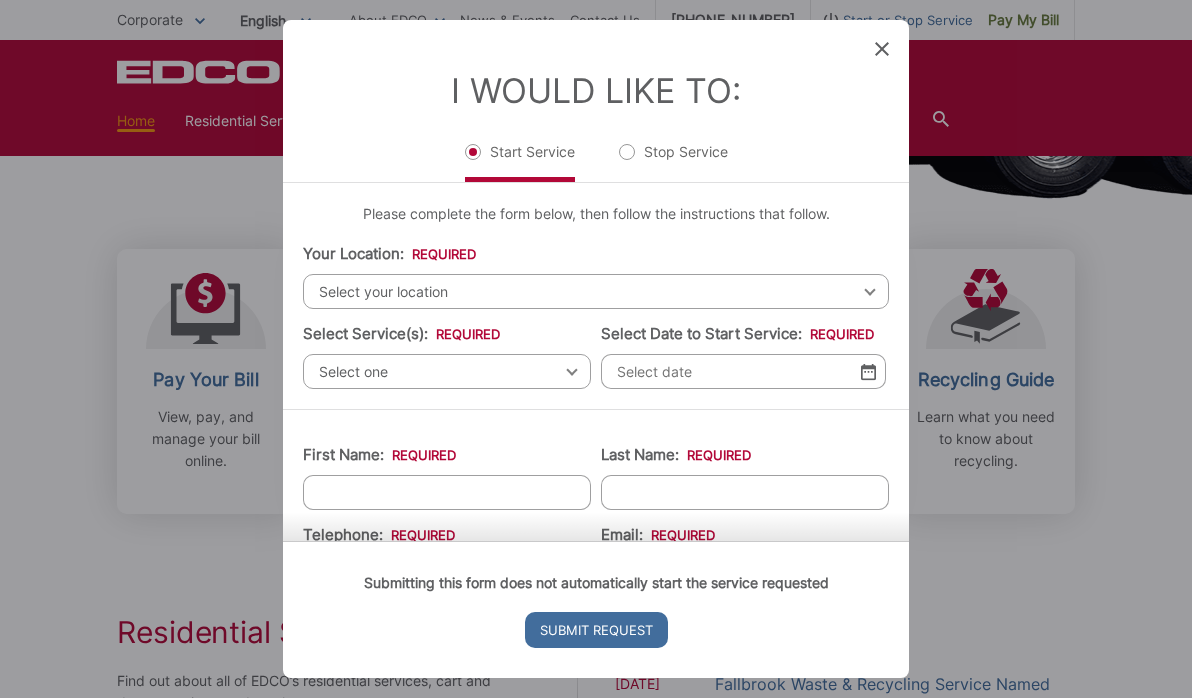 click on "Select your location" at bounding box center (596, 291) 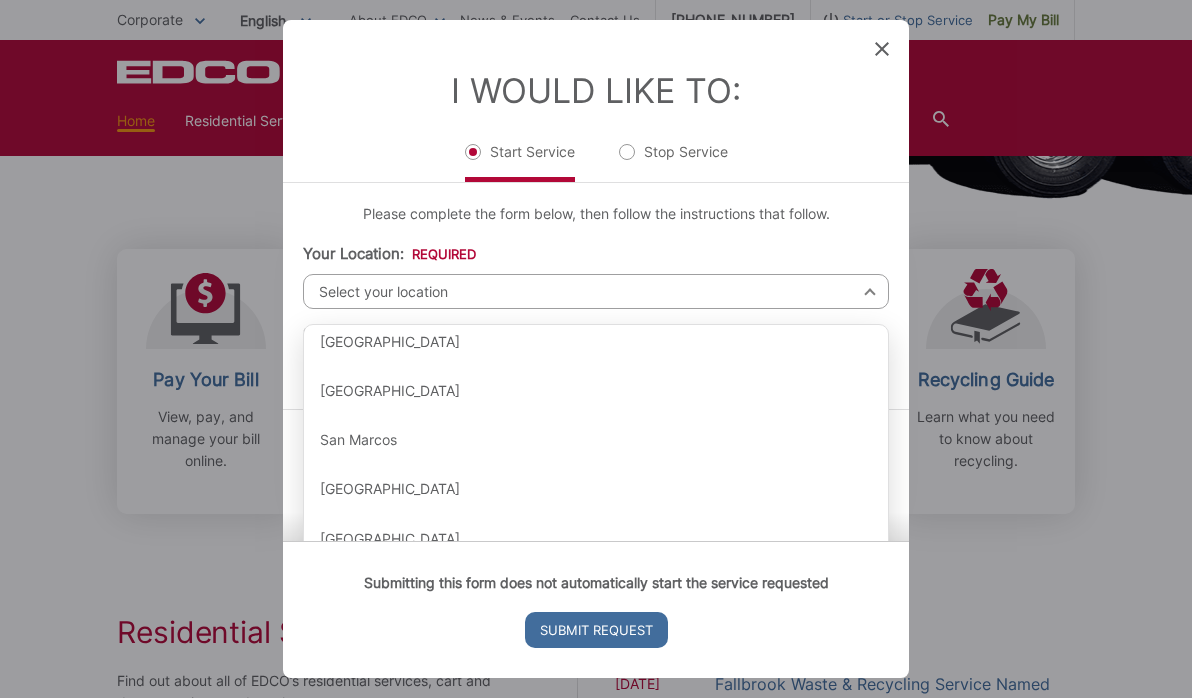 scroll, scrollTop: 2135, scrollLeft: 0, axis: vertical 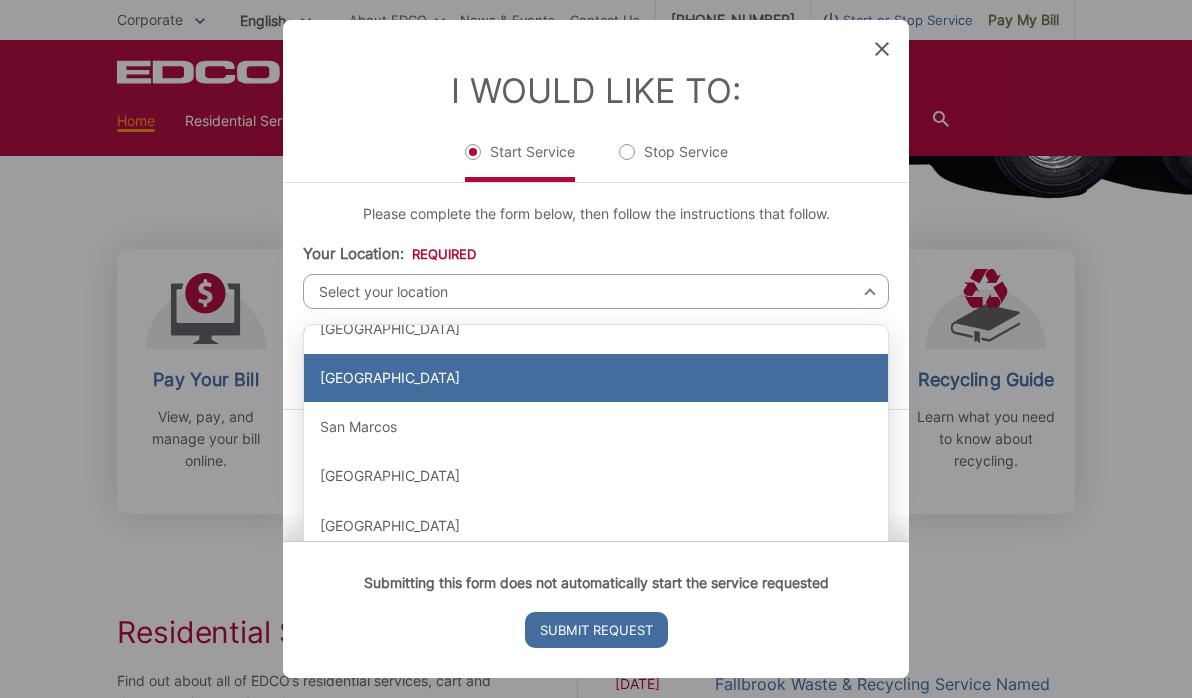 click on "[GEOGRAPHIC_DATA]" at bounding box center [596, 378] 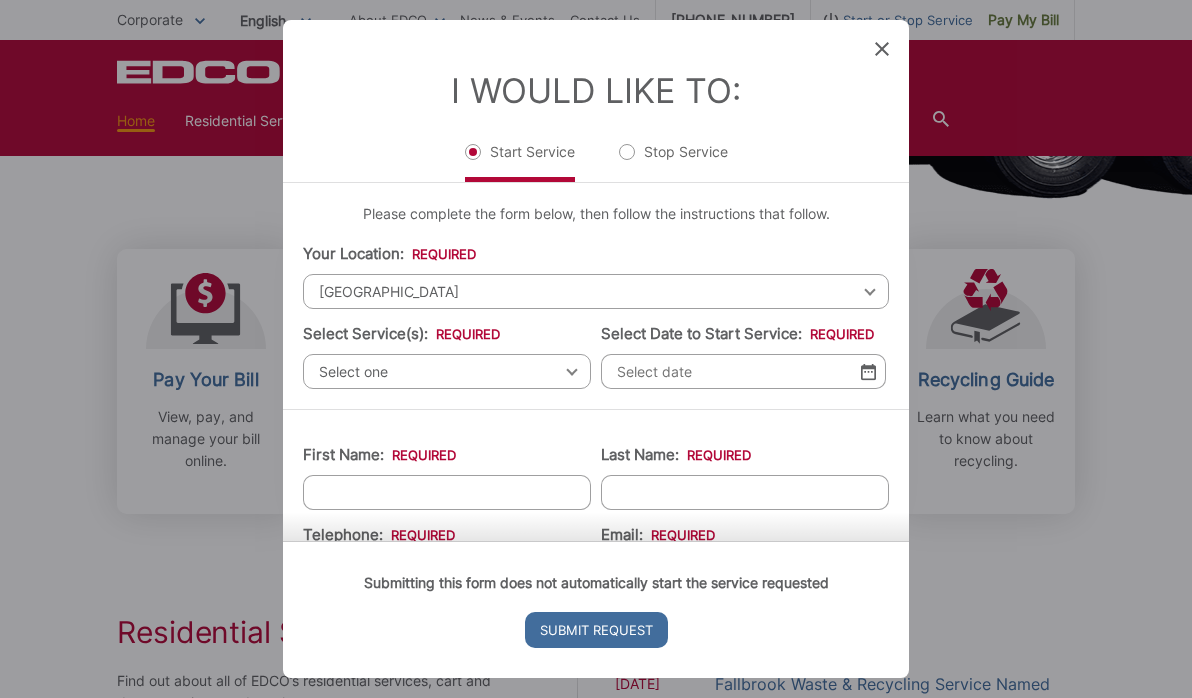 click on "Select one" at bounding box center (447, 371) 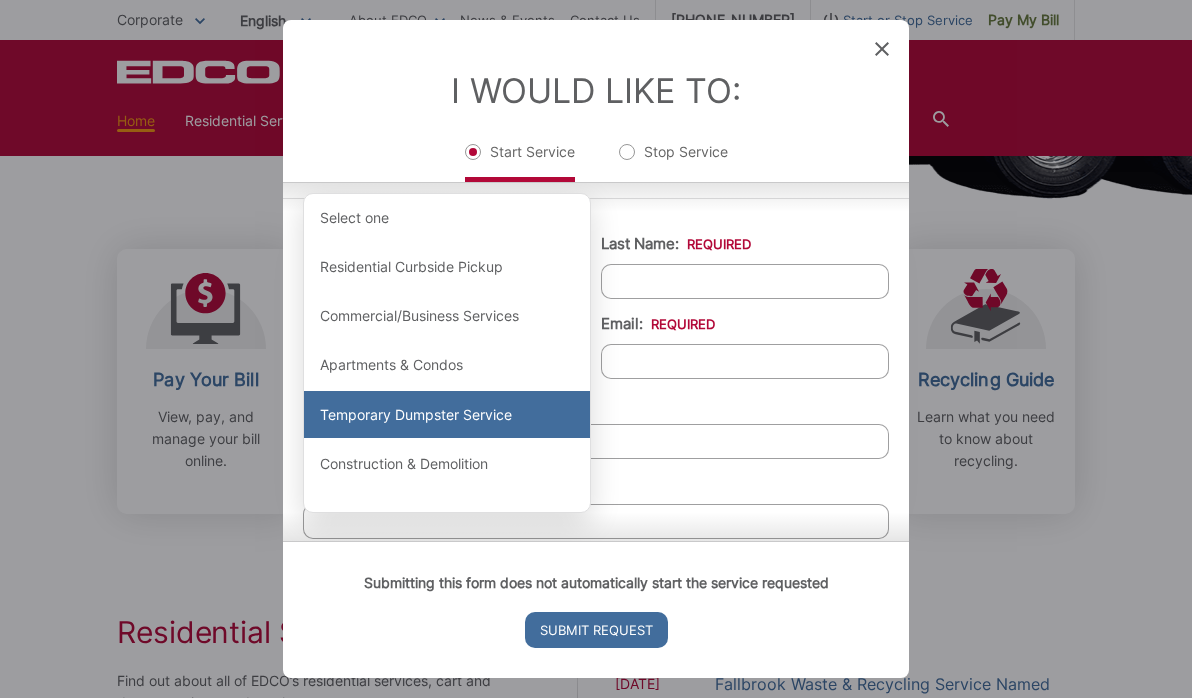 scroll, scrollTop: 214, scrollLeft: 0, axis: vertical 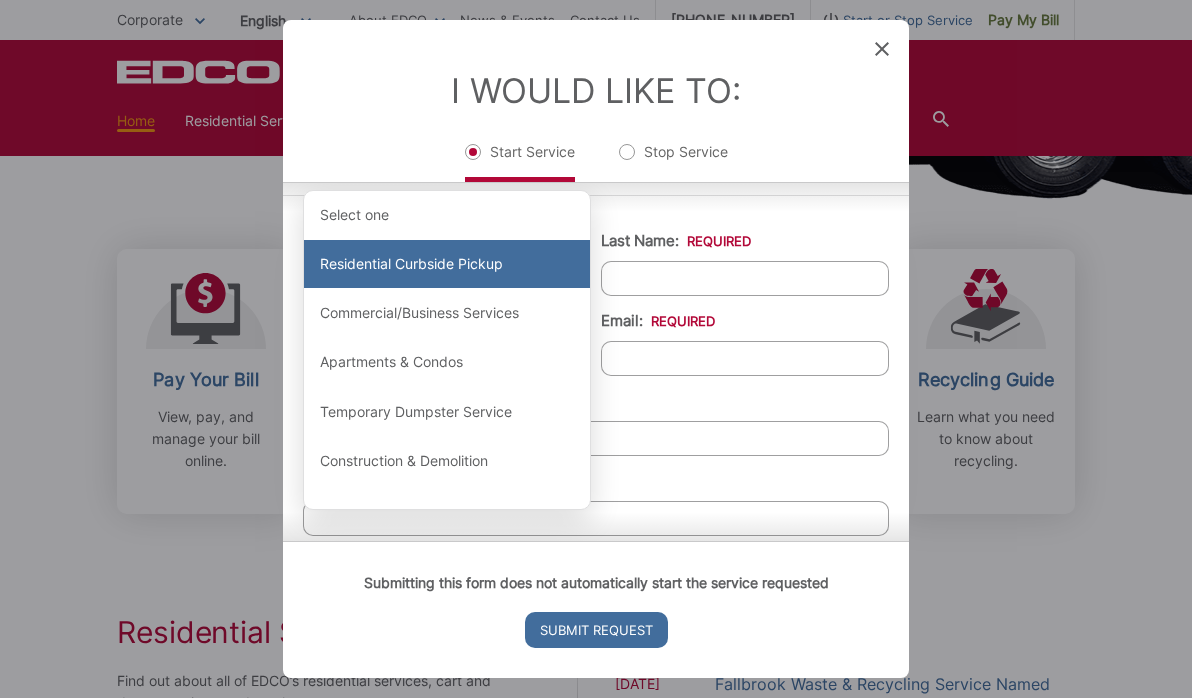 click on "Residential Curbside Pickup" at bounding box center [447, 264] 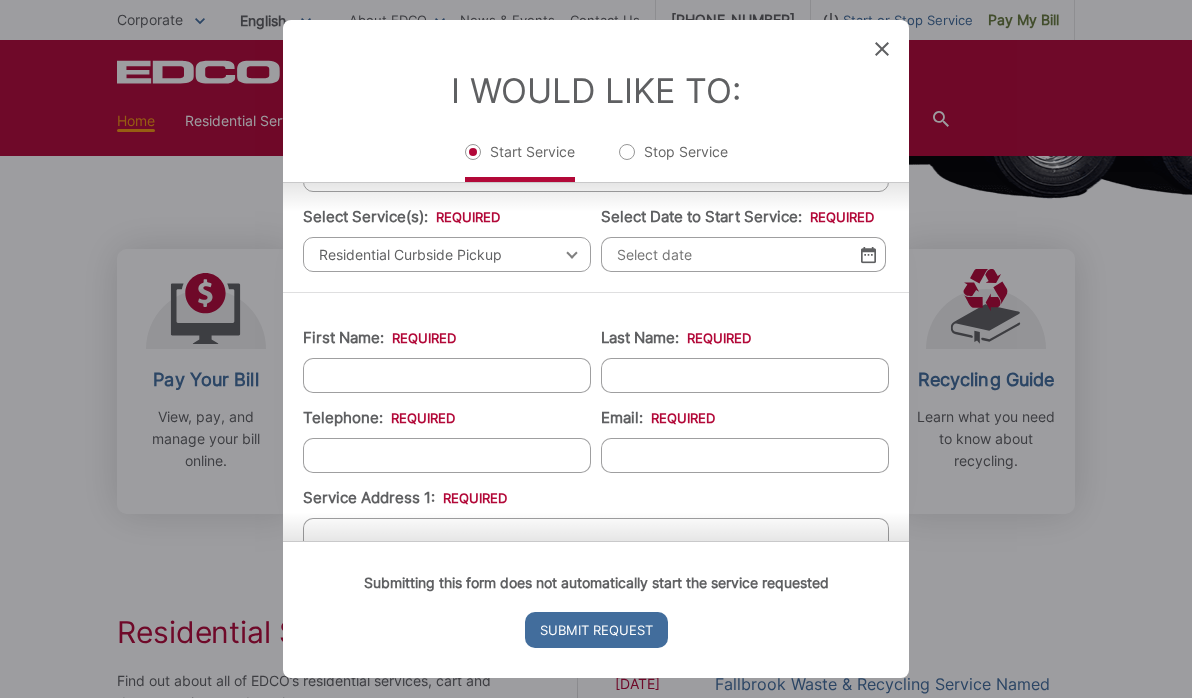 scroll, scrollTop: 109, scrollLeft: 0, axis: vertical 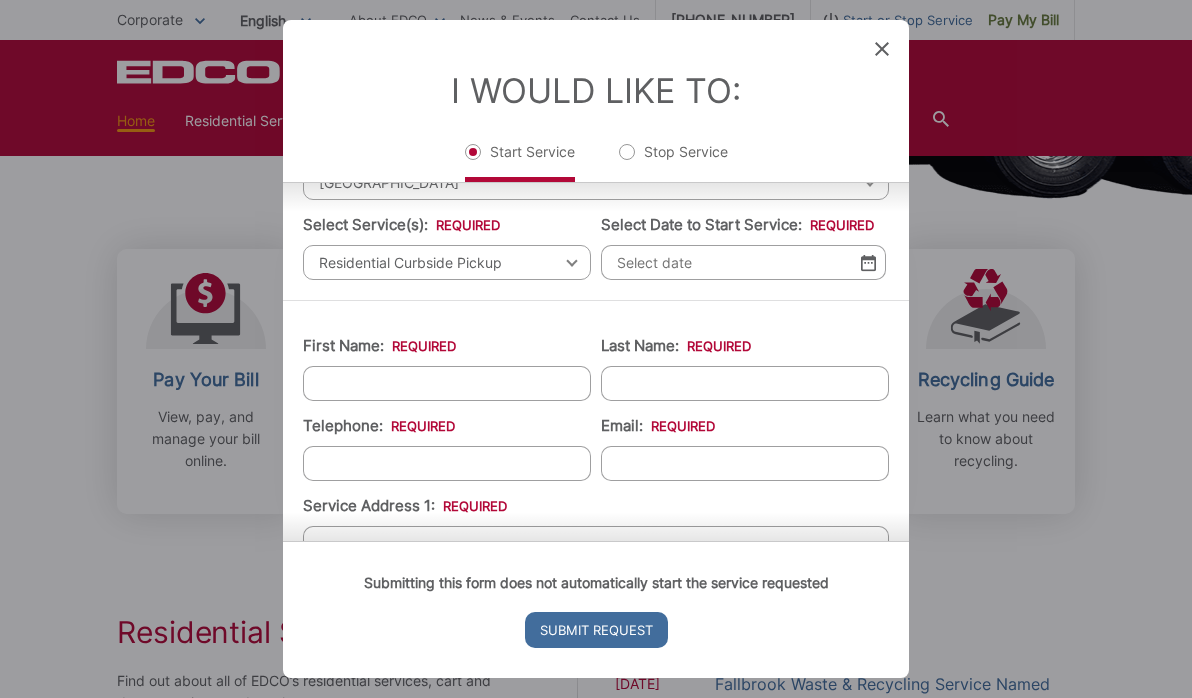 click on "Select Date to Start Service: *" at bounding box center (743, 262) 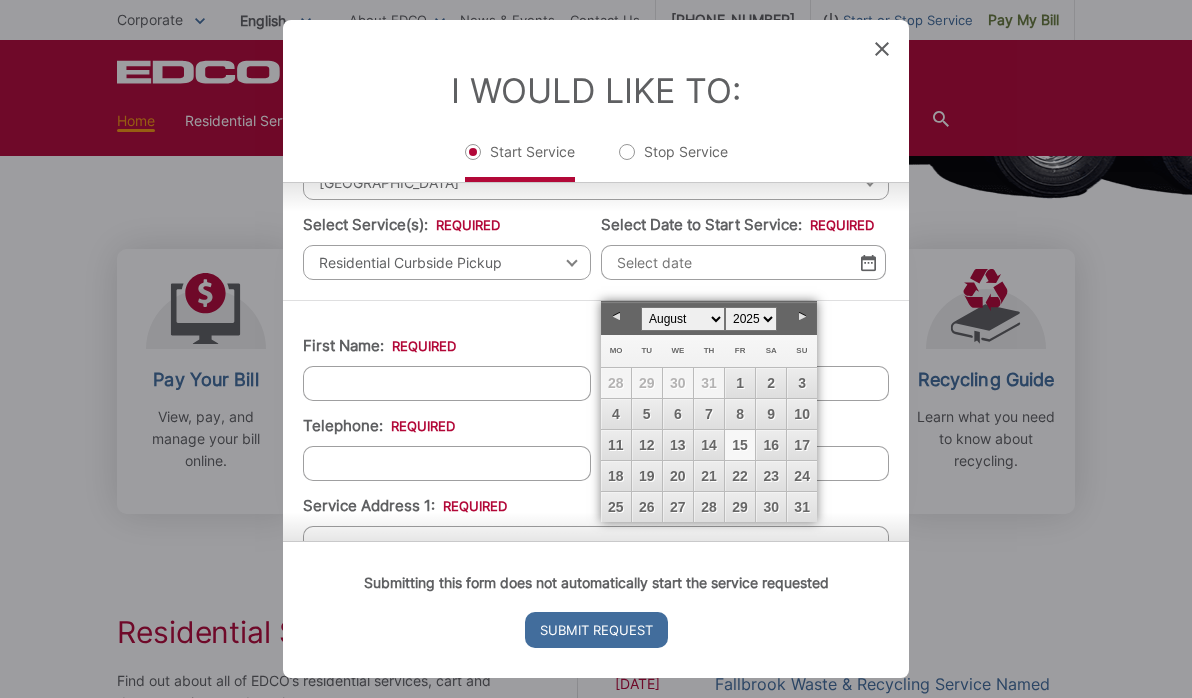 click on "15" at bounding box center (740, 445) 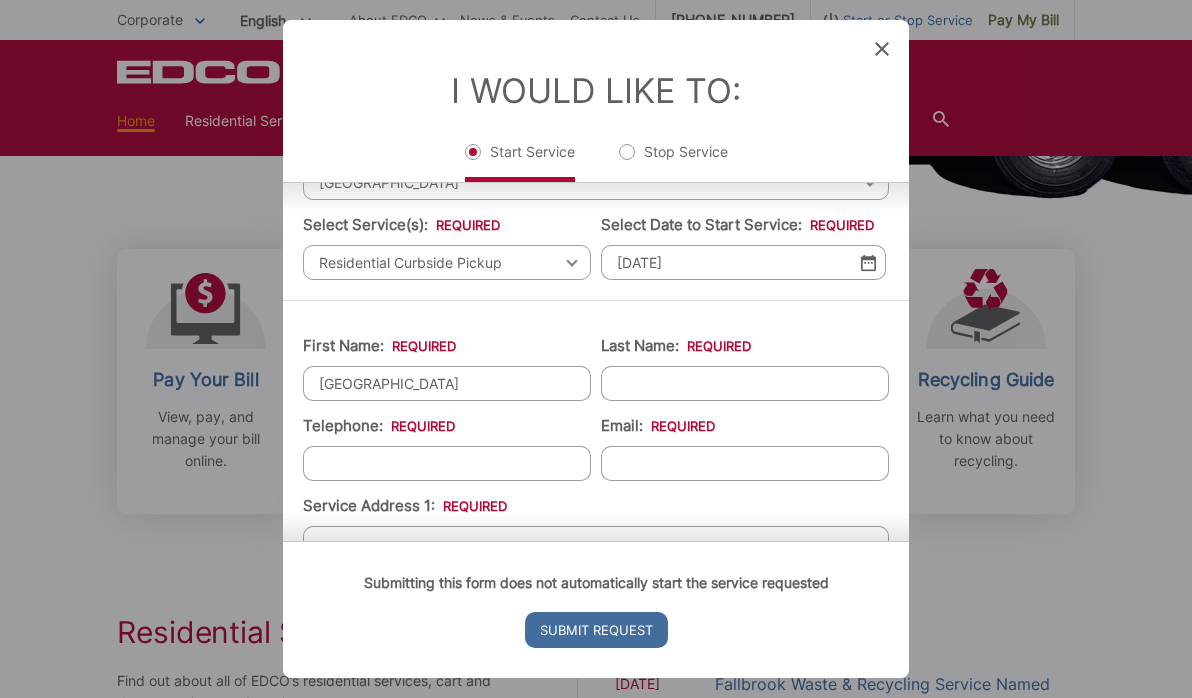 type on "Brooklyn" 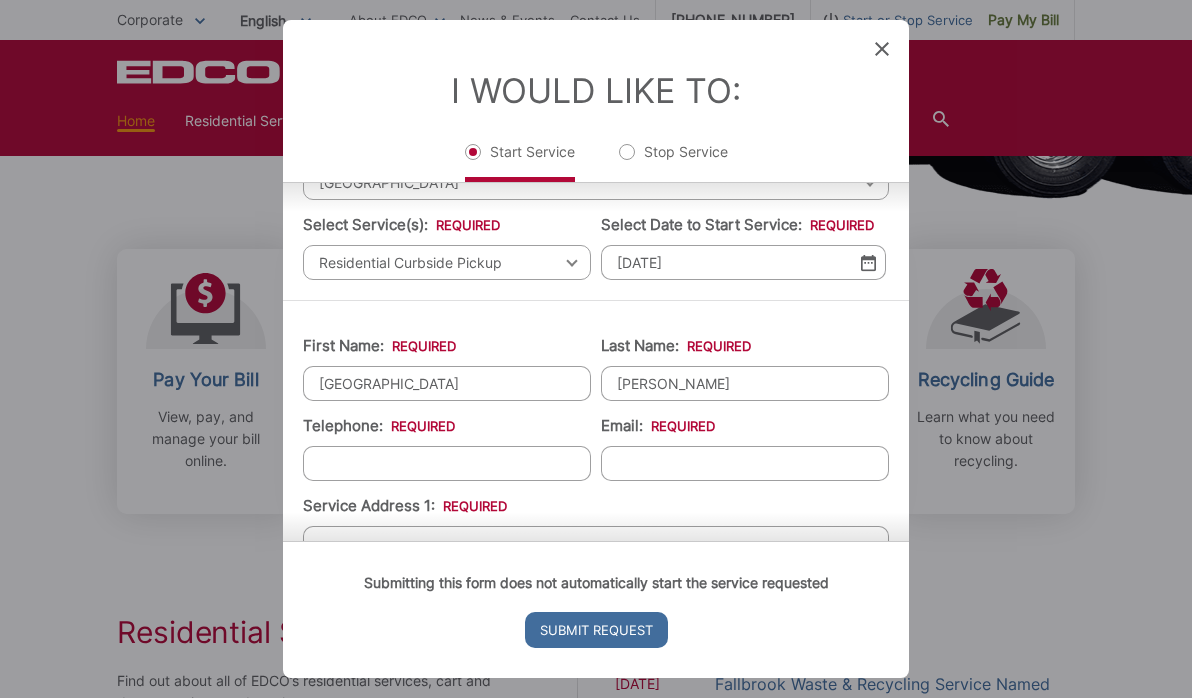 type on "Nguyen" 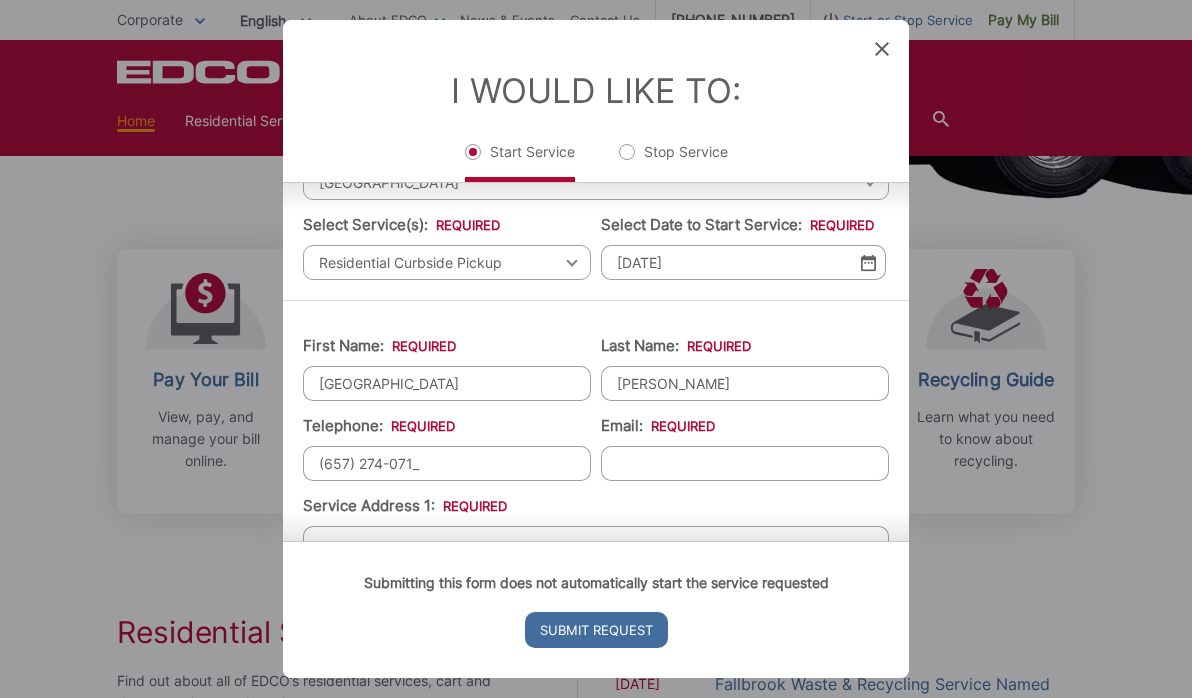 type on "(657) 274-0710" 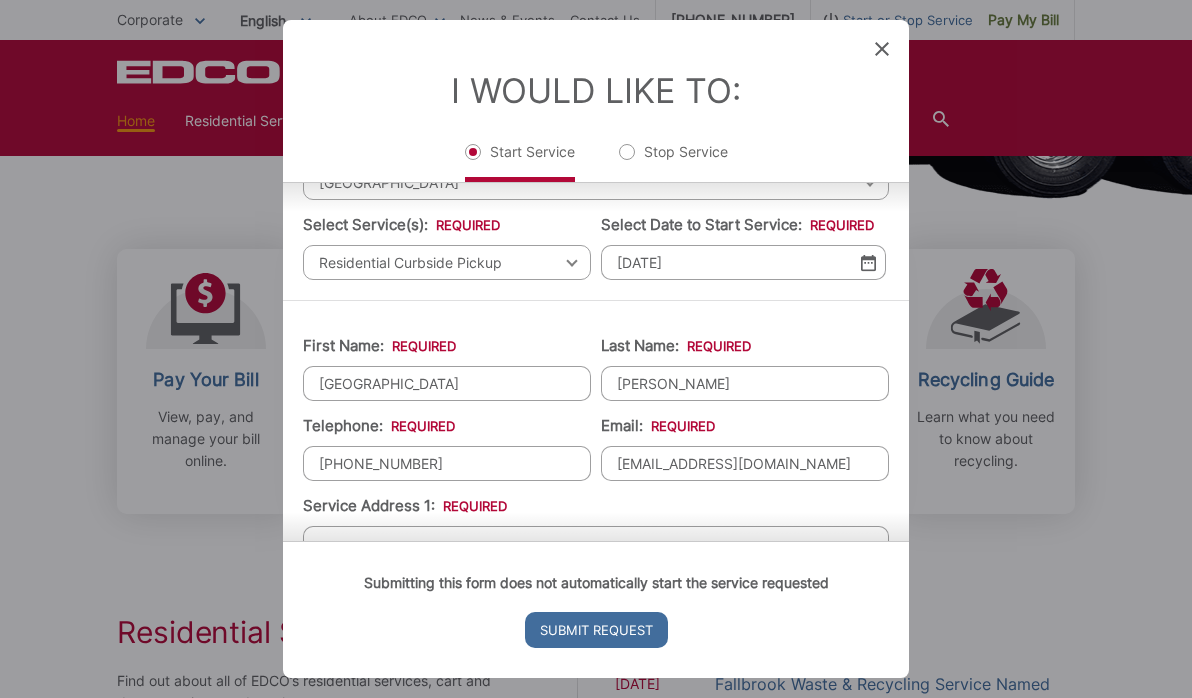 type on "brooklynpnguyen@gmail.com" 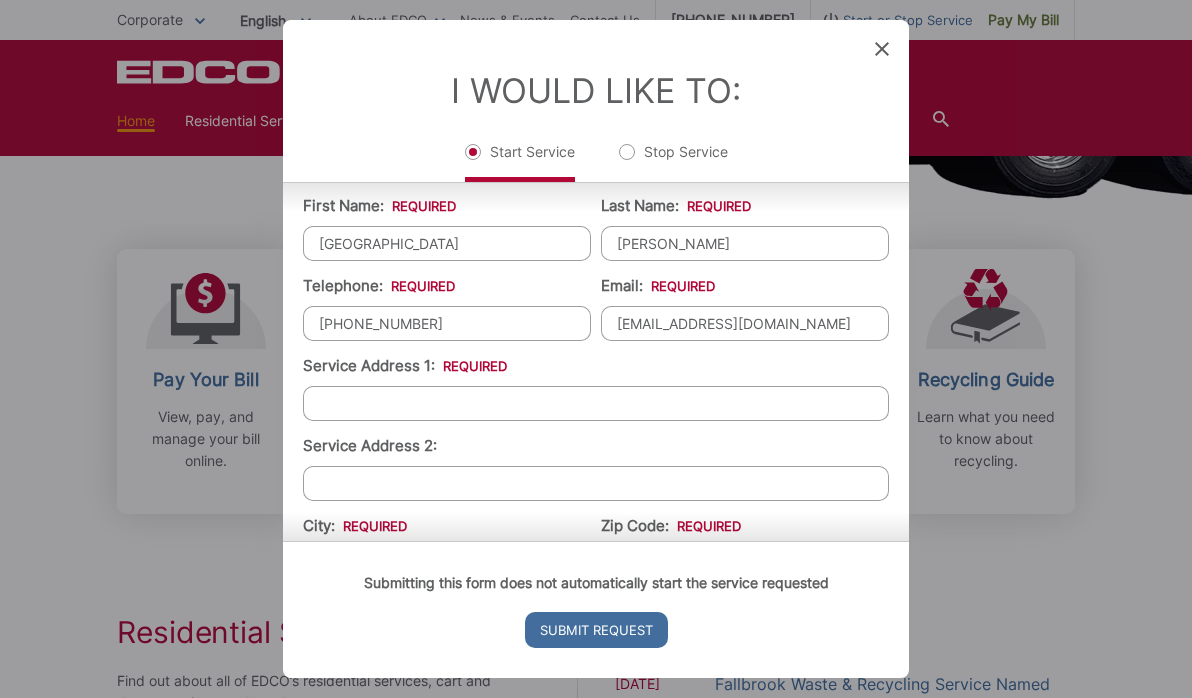 scroll, scrollTop: 265, scrollLeft: 0, axis: vertical 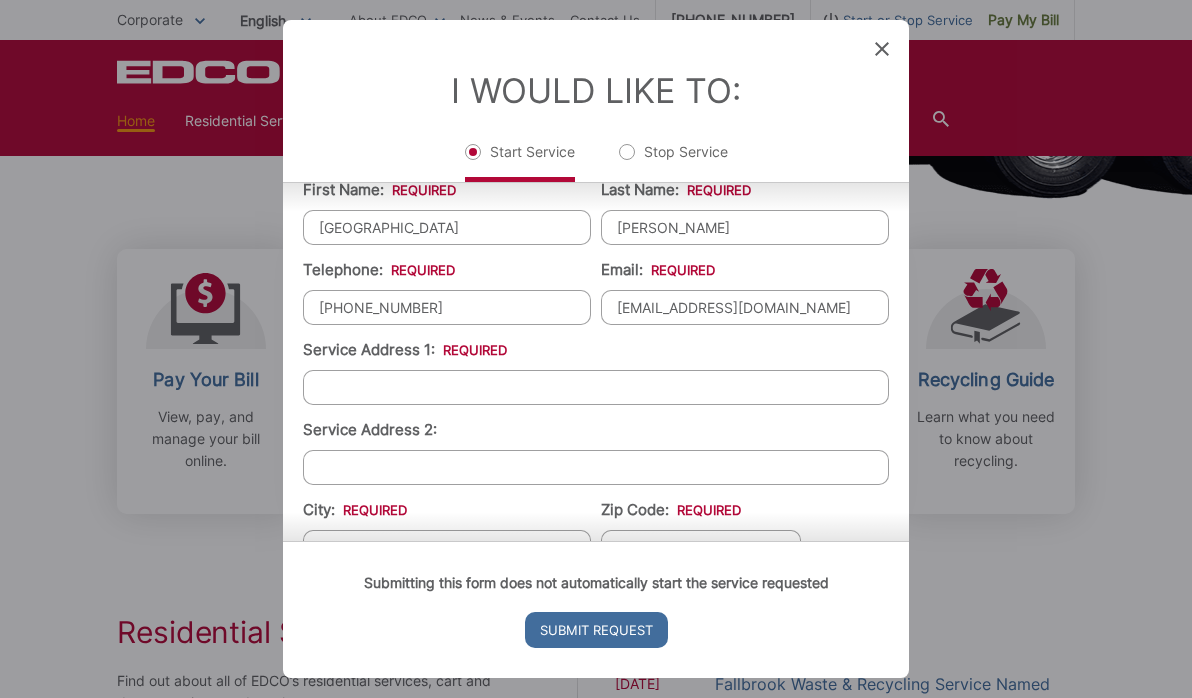 type on "2" 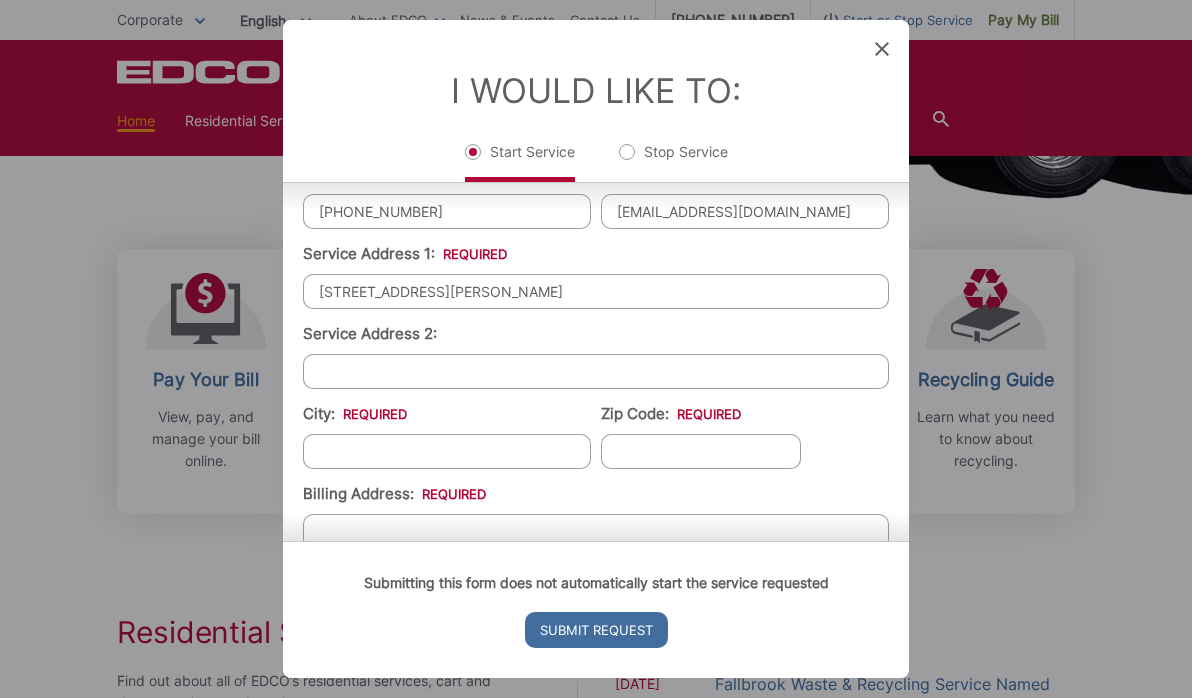 scroll, scrollTop: 363, scrollLeft: 0, axis: vertical 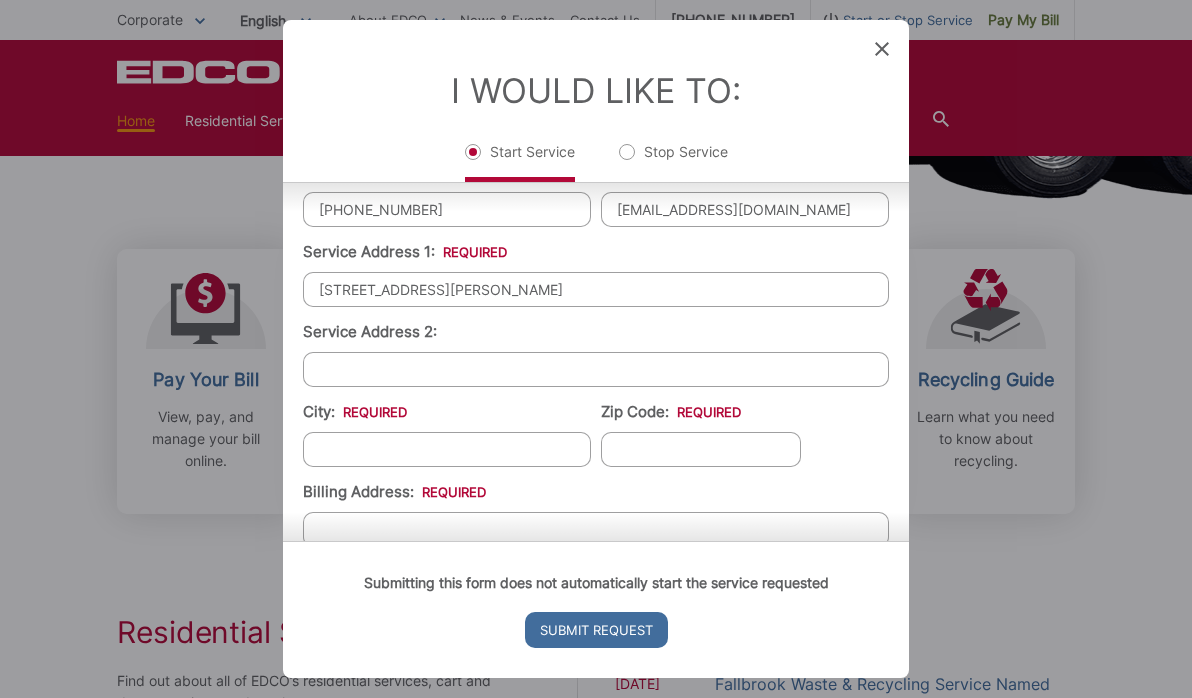 type on "3814 Radcliffe Ln" 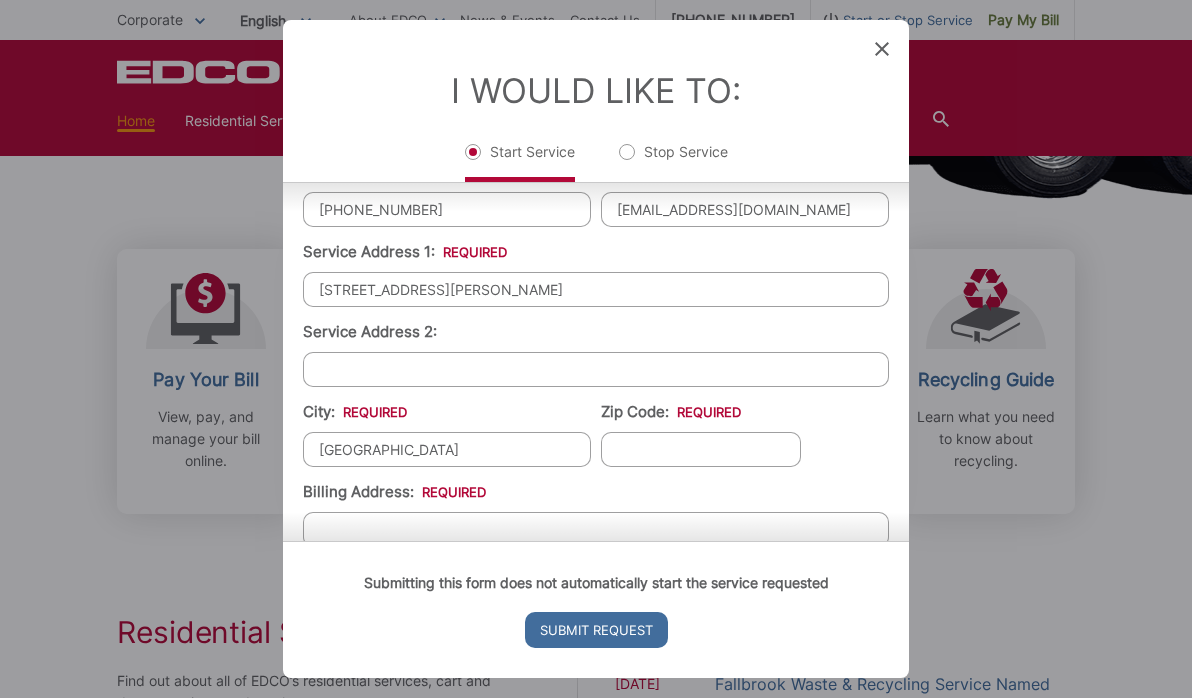 type on "[GEOGRAPHIC_DATA]" 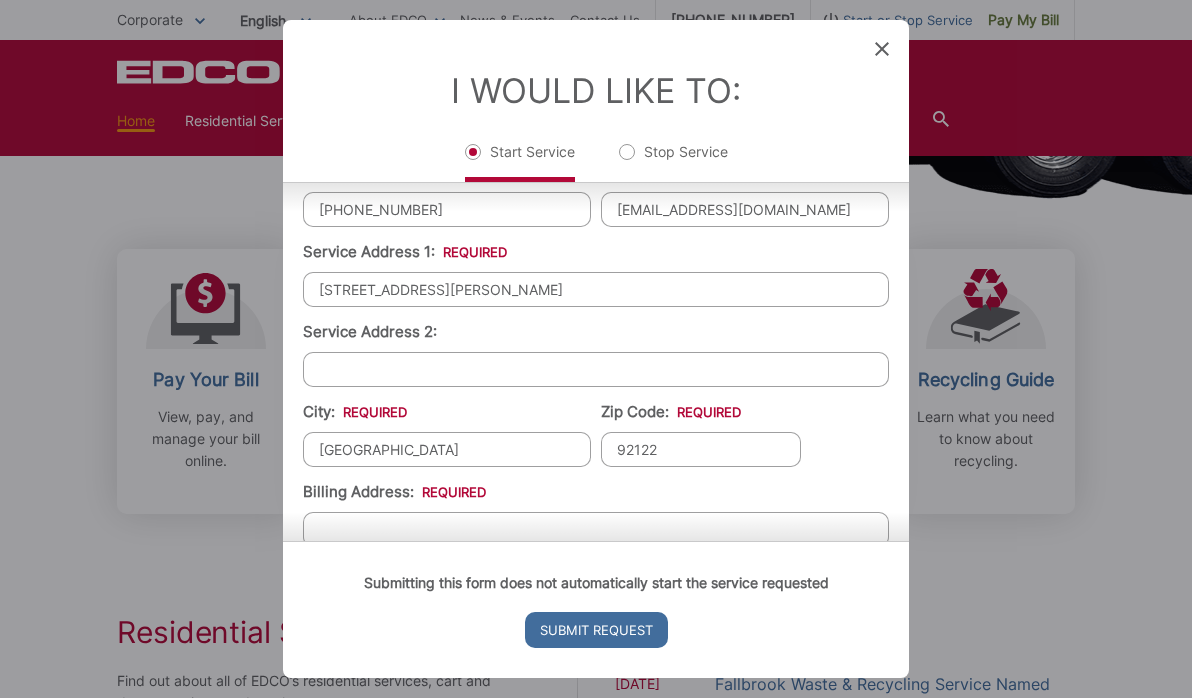 type on "92122" 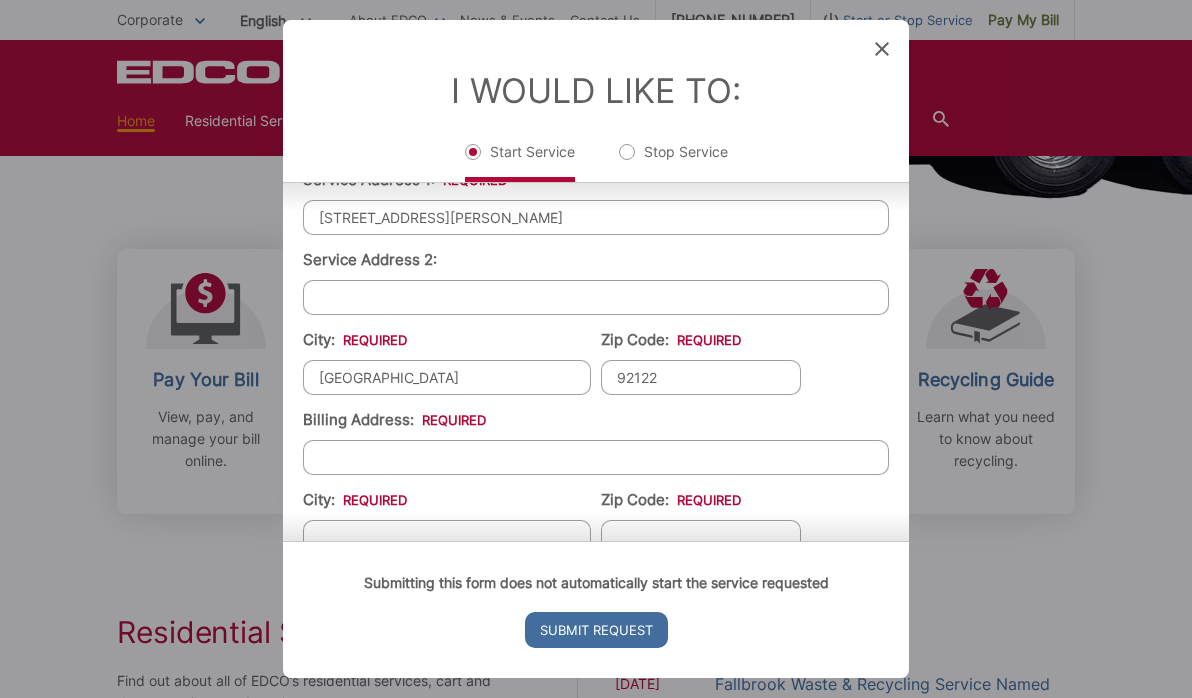 scroll, scrollTop: 446, scrollLeft: 0, axis: vertical 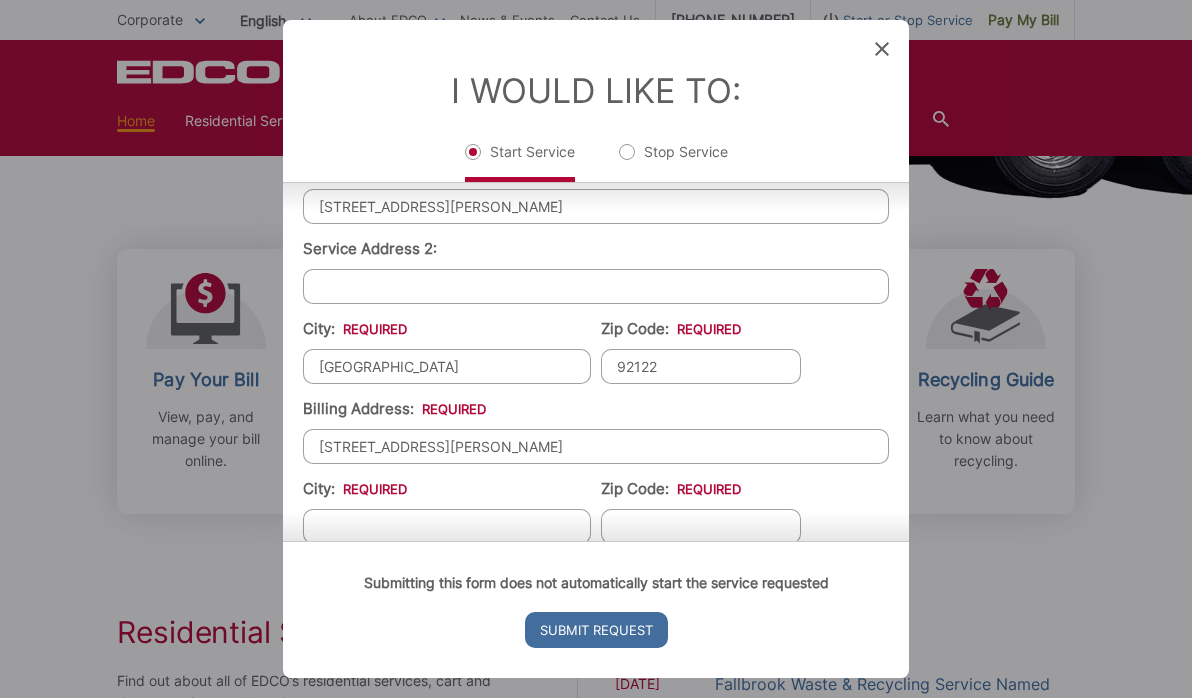 type on "3814 Radcliffe Ln" 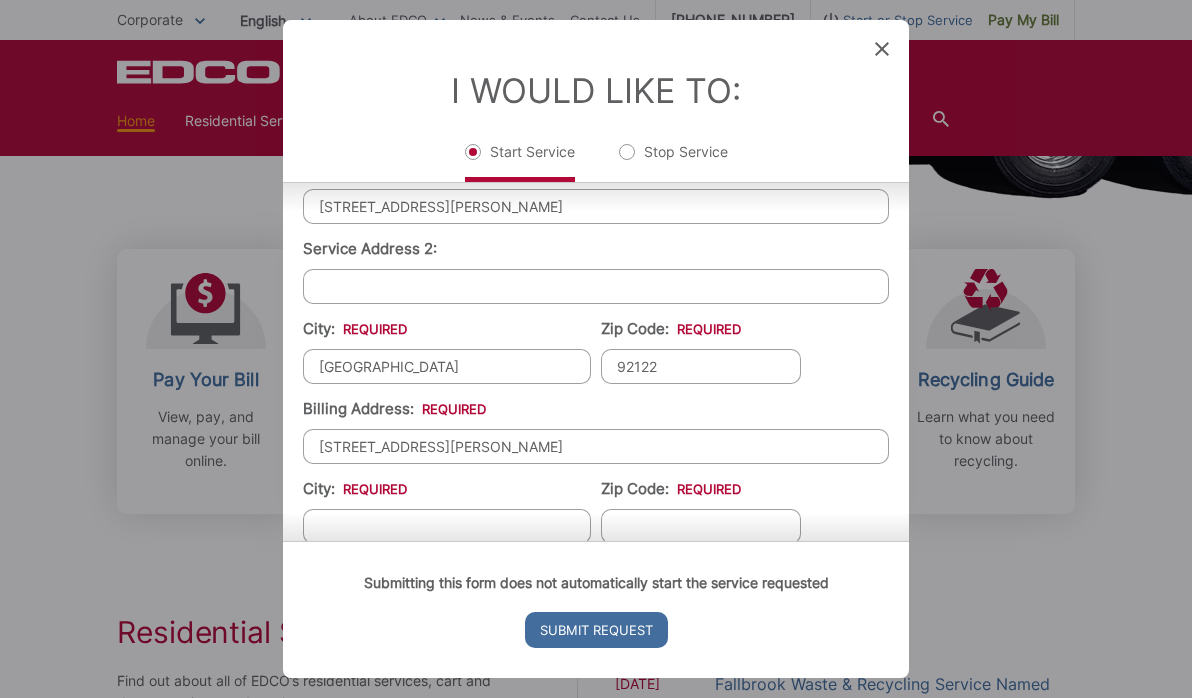 scroll, scrollTop: 456, scrollLeft: 0, axis: vertical 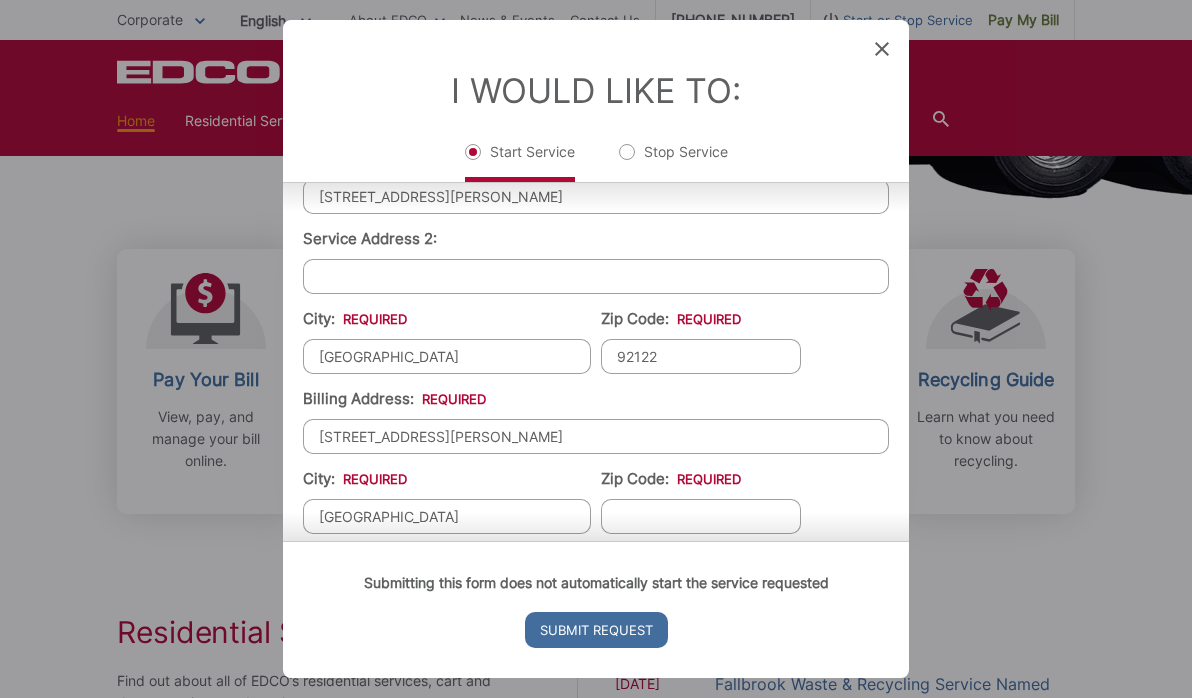 type on "[GEOGRAPHIC_DATA]" 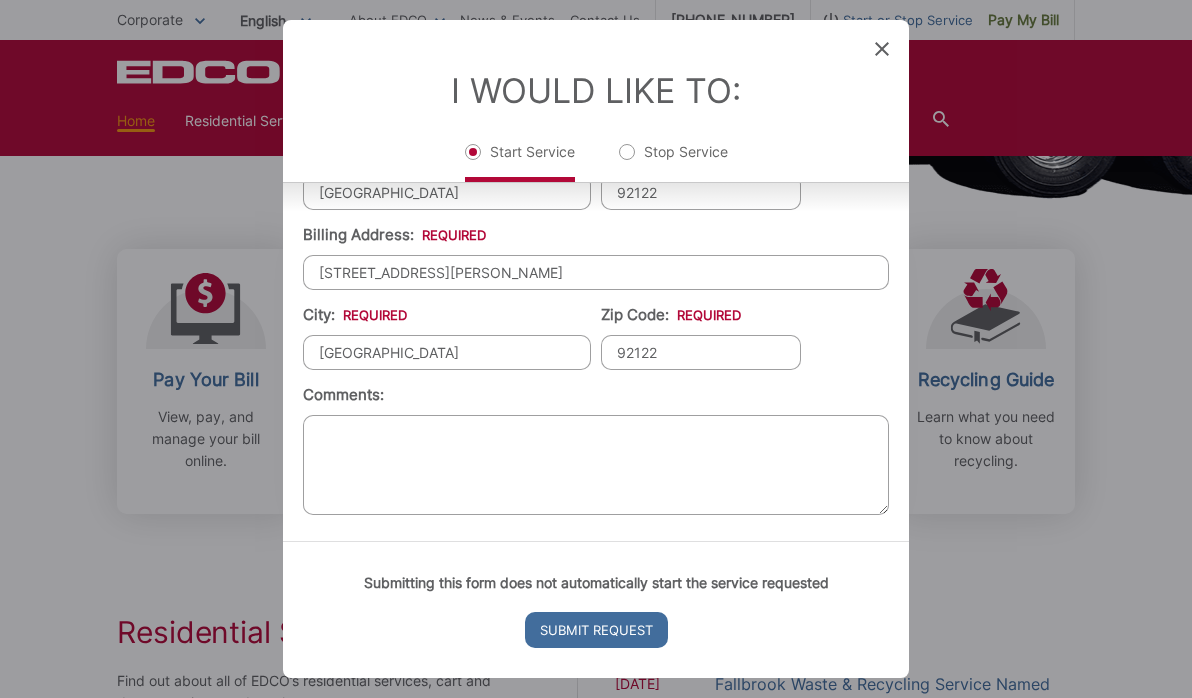 scroll, scrollTop: 636, scrollLeft: 0, axis: vertical 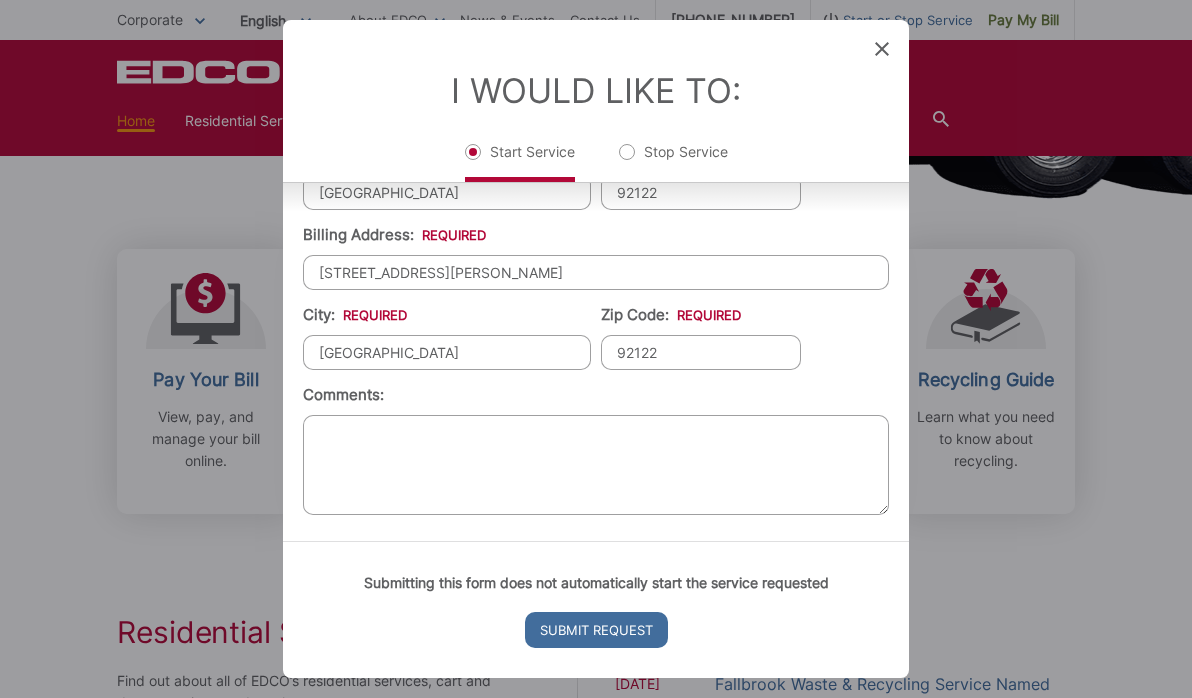 type on "92122" 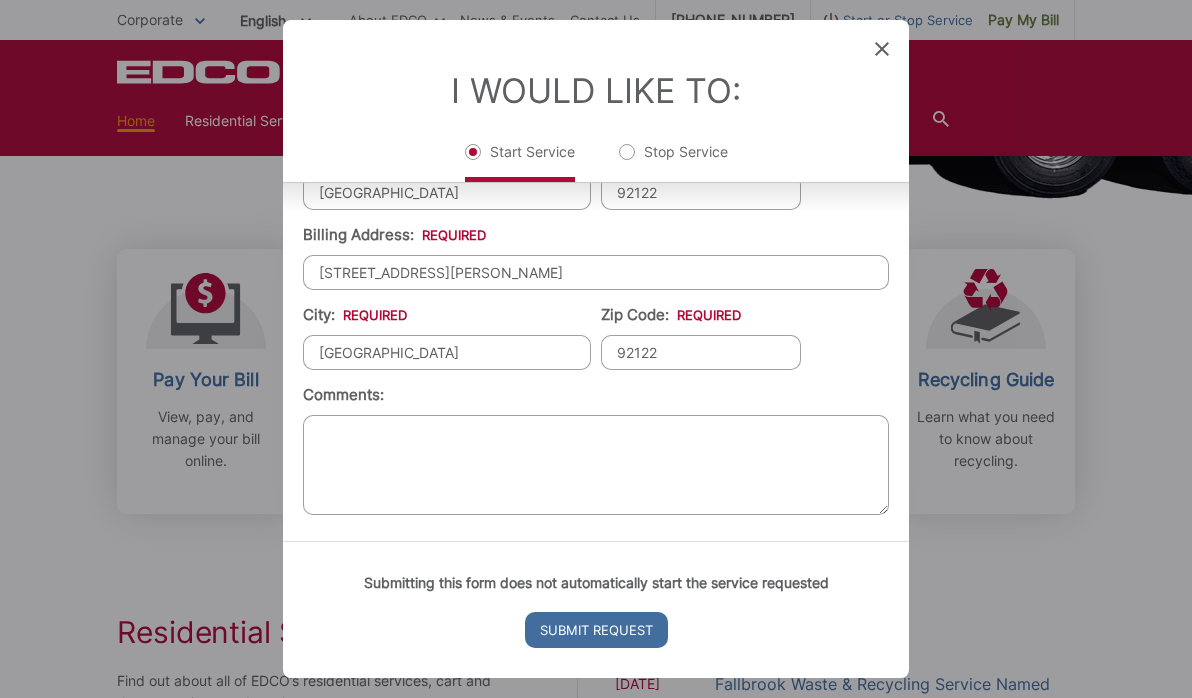scroll, scrollTop: 636, scrollLeft: 0, axis: vertical 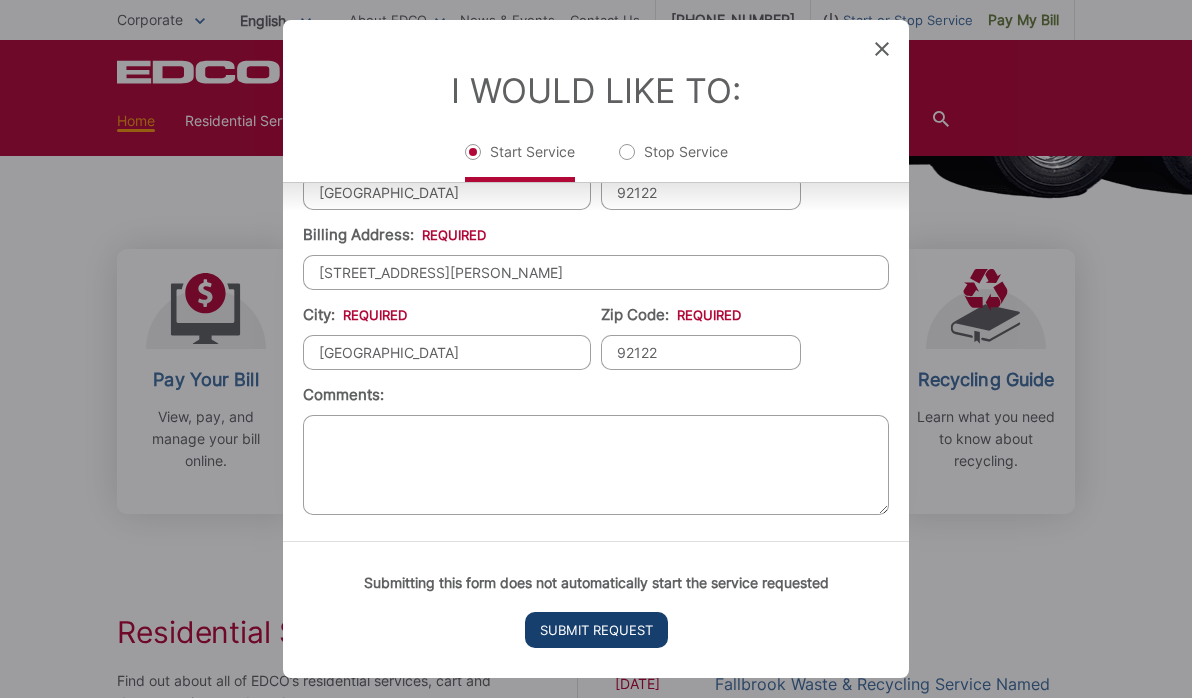 click on "Submit Request" at bounding box center [596, 630] 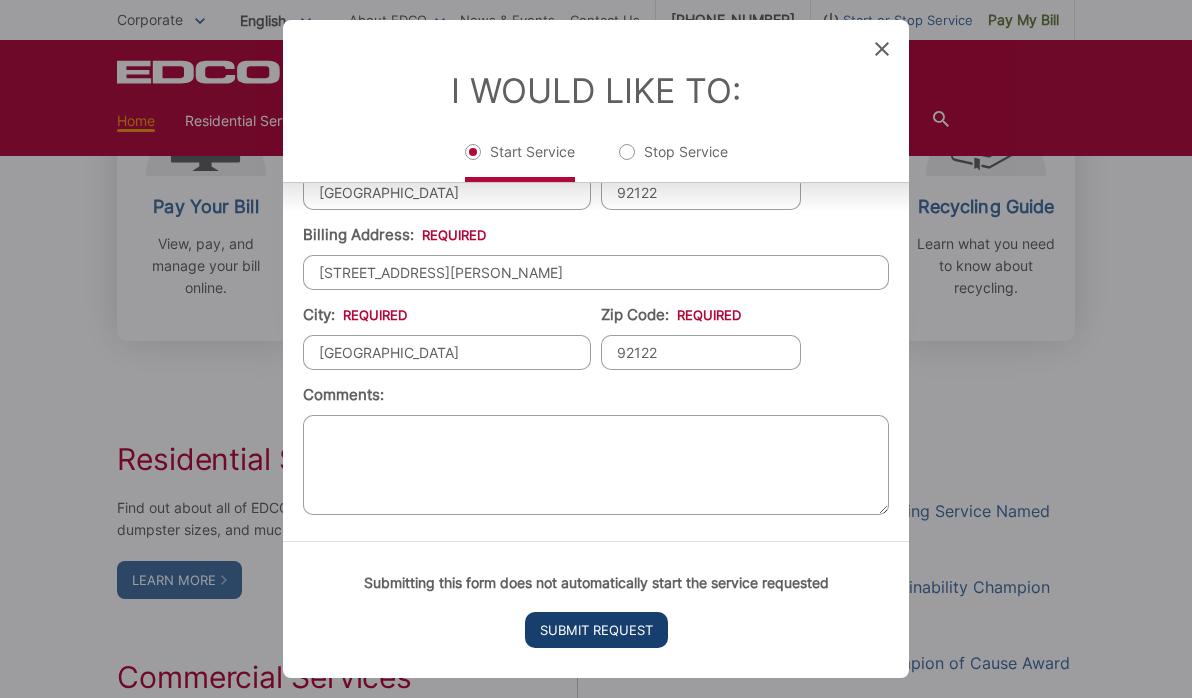 scroll, scrollTop: 20, scrollLeft: 8, axis: both 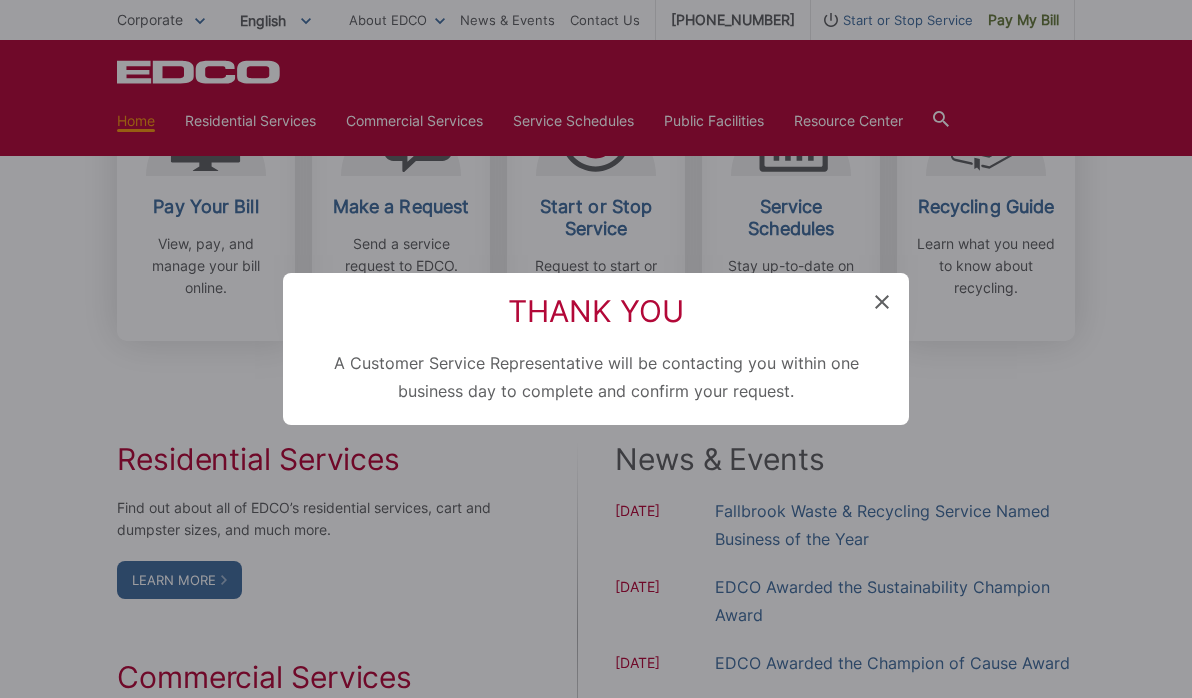 click 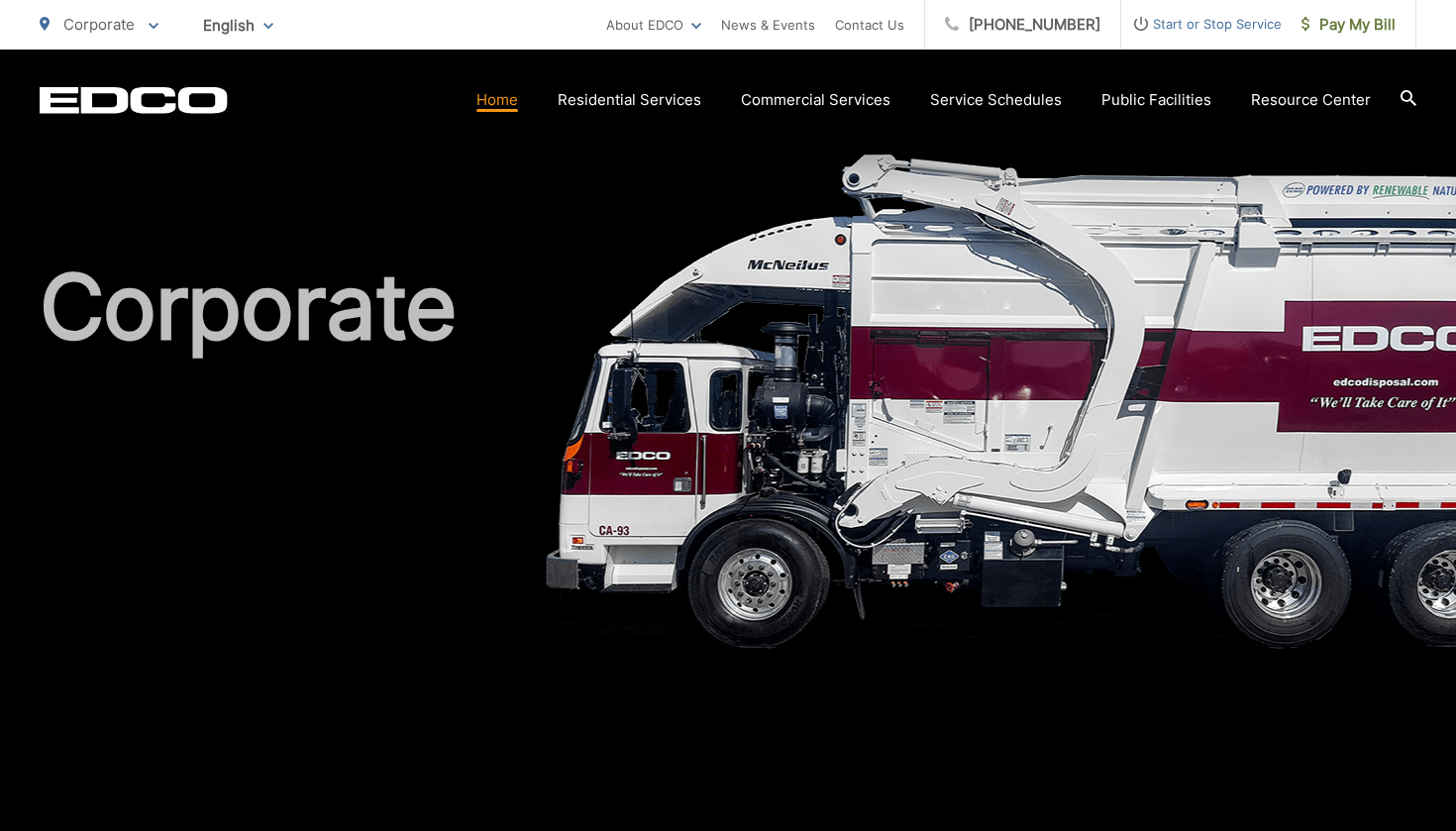 scroll, scrollTop: 0, scrollLeft: 0, axis: both 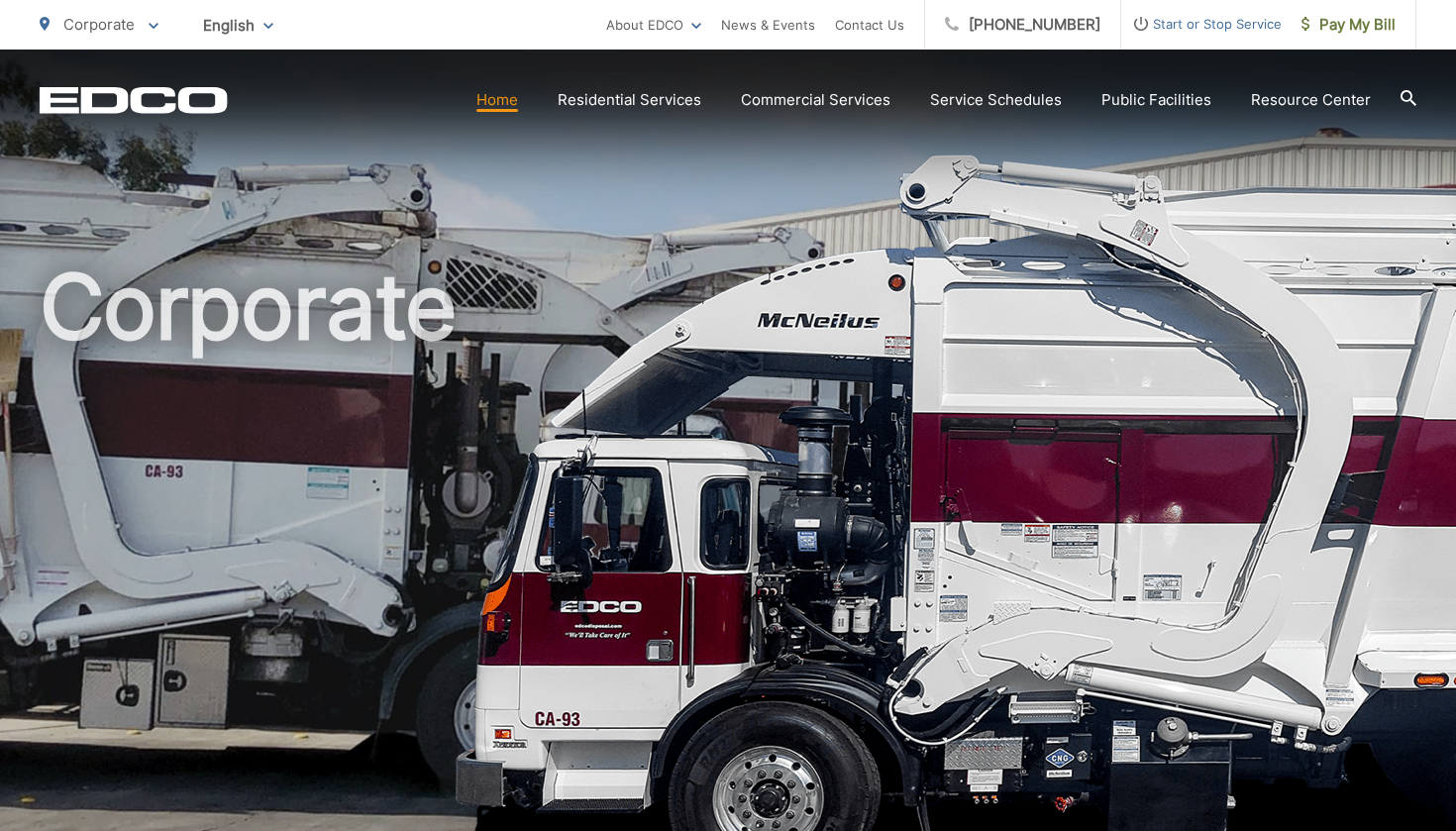 click on "Home
Residential Services
Curbside Pickup
Trash
Dumpster Service
Temporary Dumpster
Roll-Off Boxes
Storage Containers
Apartments & Condos
Trash
Commercial Services
Commercial Services
Recycling
Organic Recycling
Trash
Roll-Off Boxes
Forklift Maintenance
Construction & Demolition
Roll-Off Boxes
Storage Containers
Service Schedules
Public Facilities
Disposal Sites and Recycling Centers
CNG Fueling Stations
Resource Center
Mandatory Recycling Requirements
Recycling Guide
Special Items Disposal" at bounding box center [822, 100] 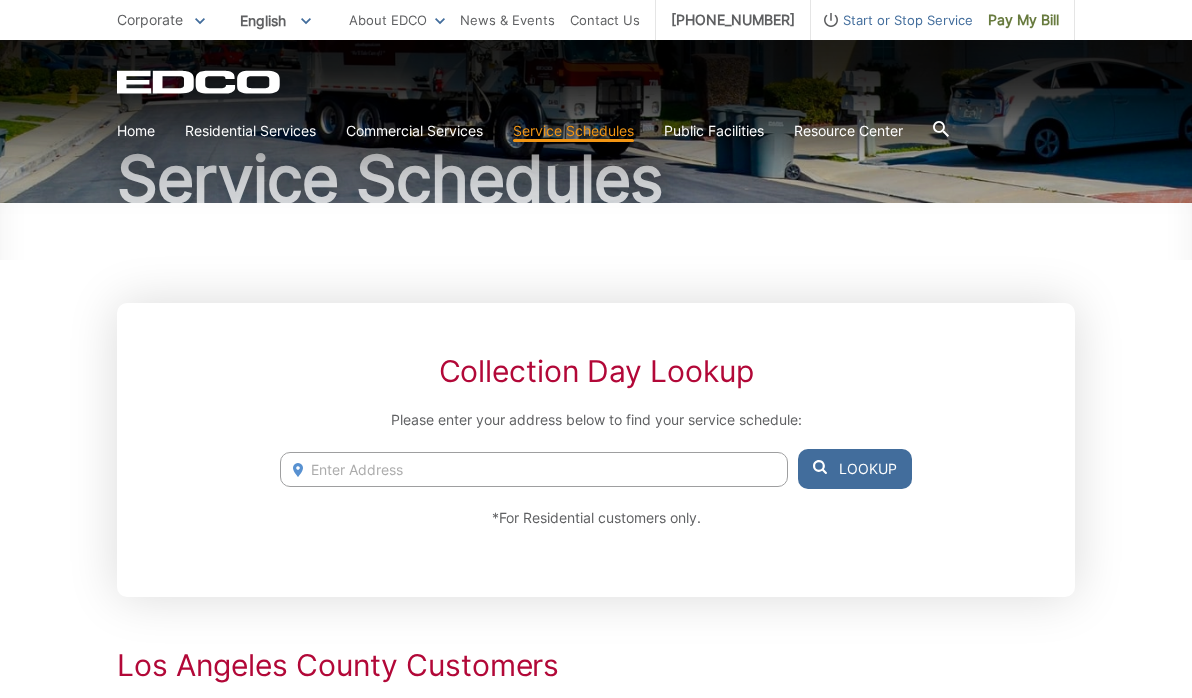scroll, scrollTop: 188, scrollLeft: 0, axis: vertical 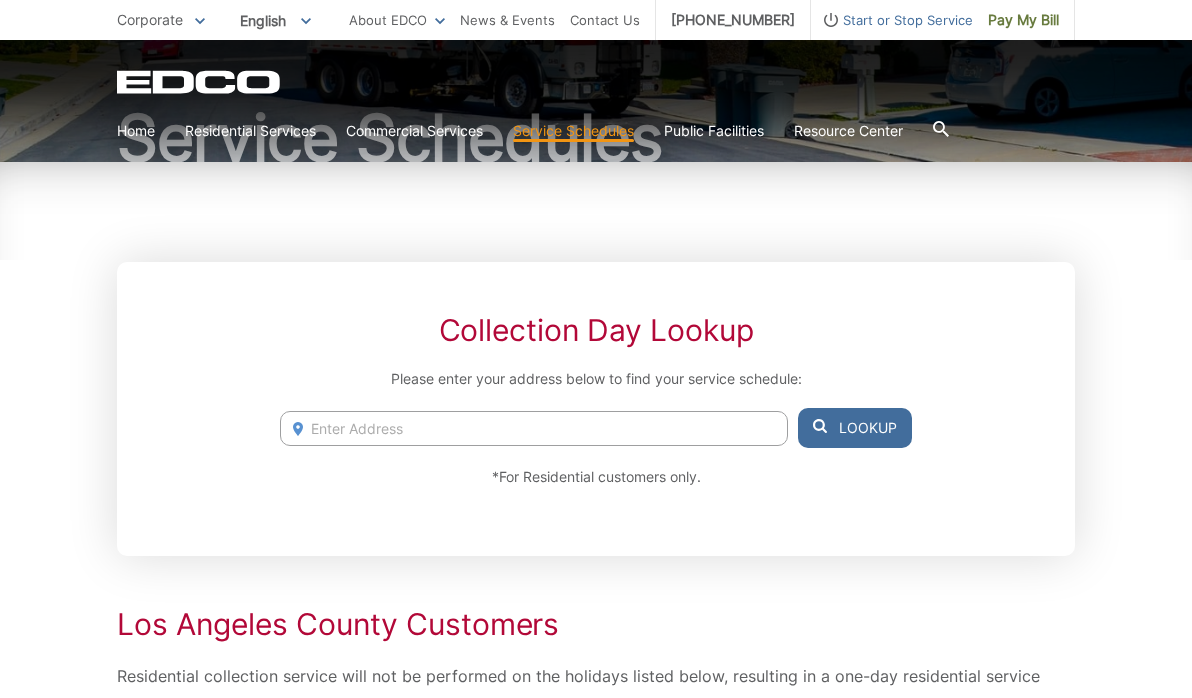 click at bounding box center [534, 428] 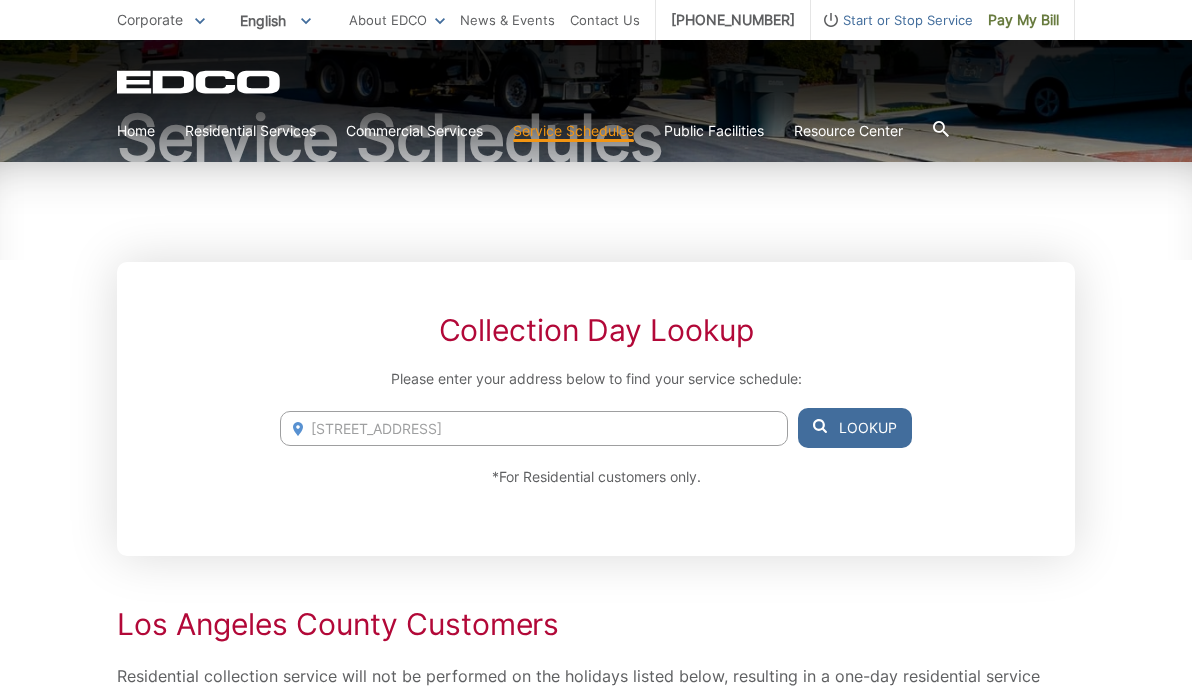 drag, startPoint x: 603, startPoint y: 420, endPoint x: 538, endPoint y: 434, distance: 66.4906 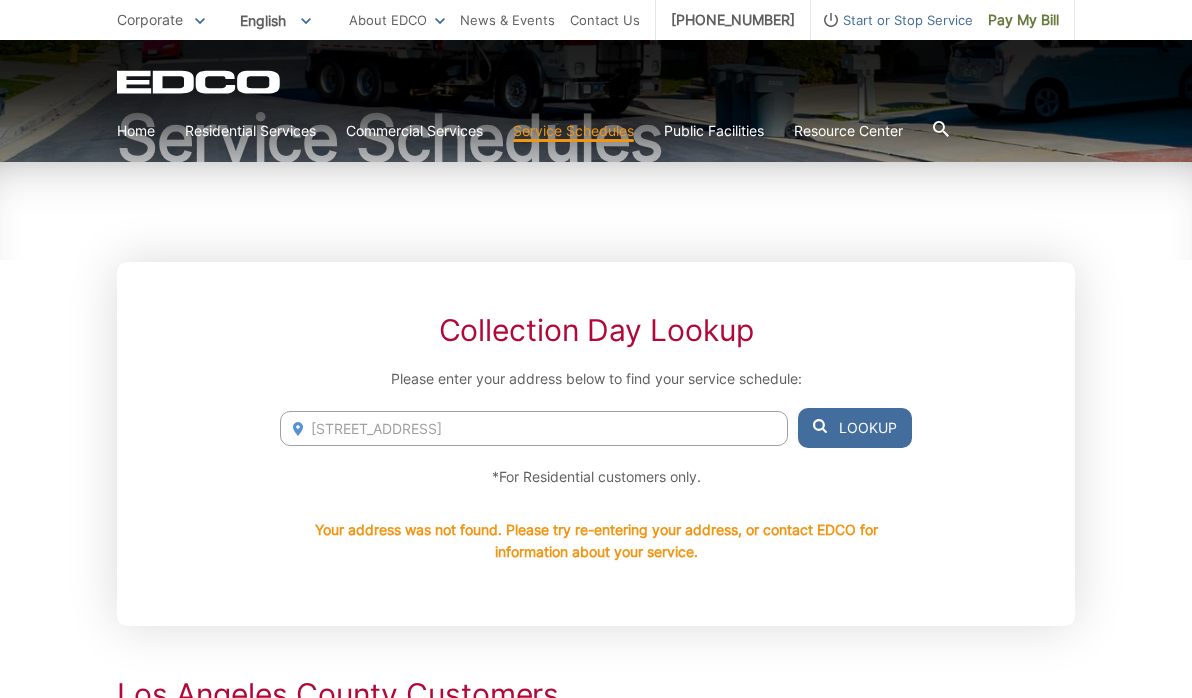 drag, startPoint x: 629, startPoint y: 400, endPoint x: 454, endPoint y: 428, distance: 177.22585 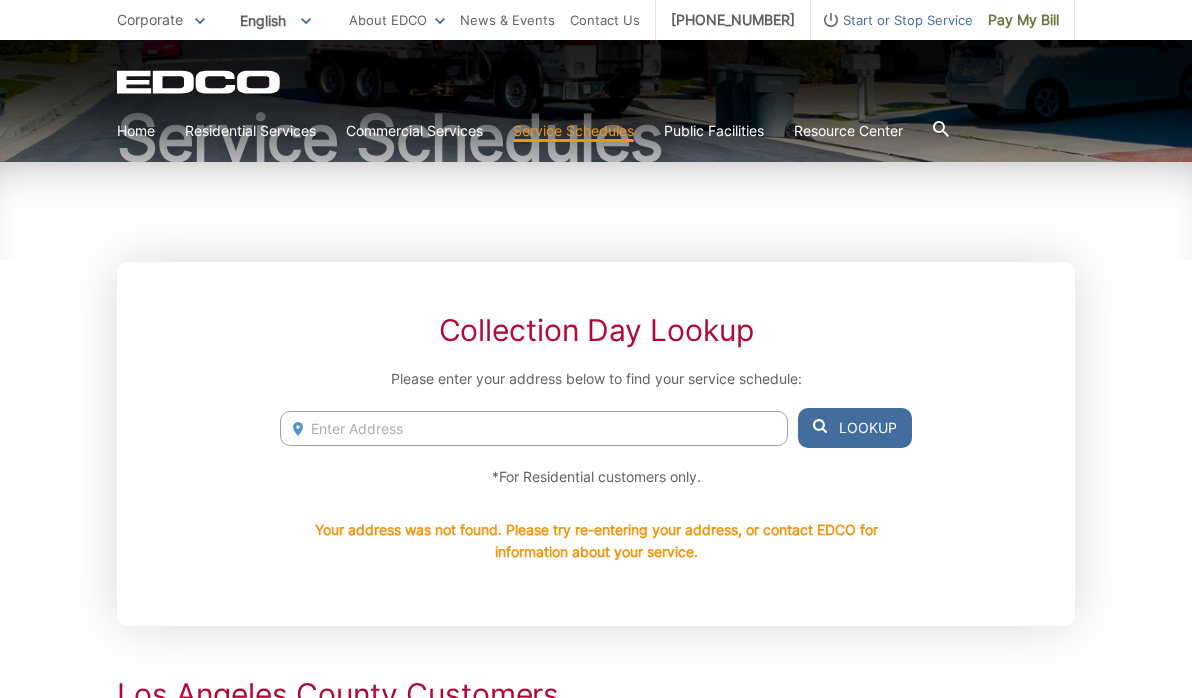 type 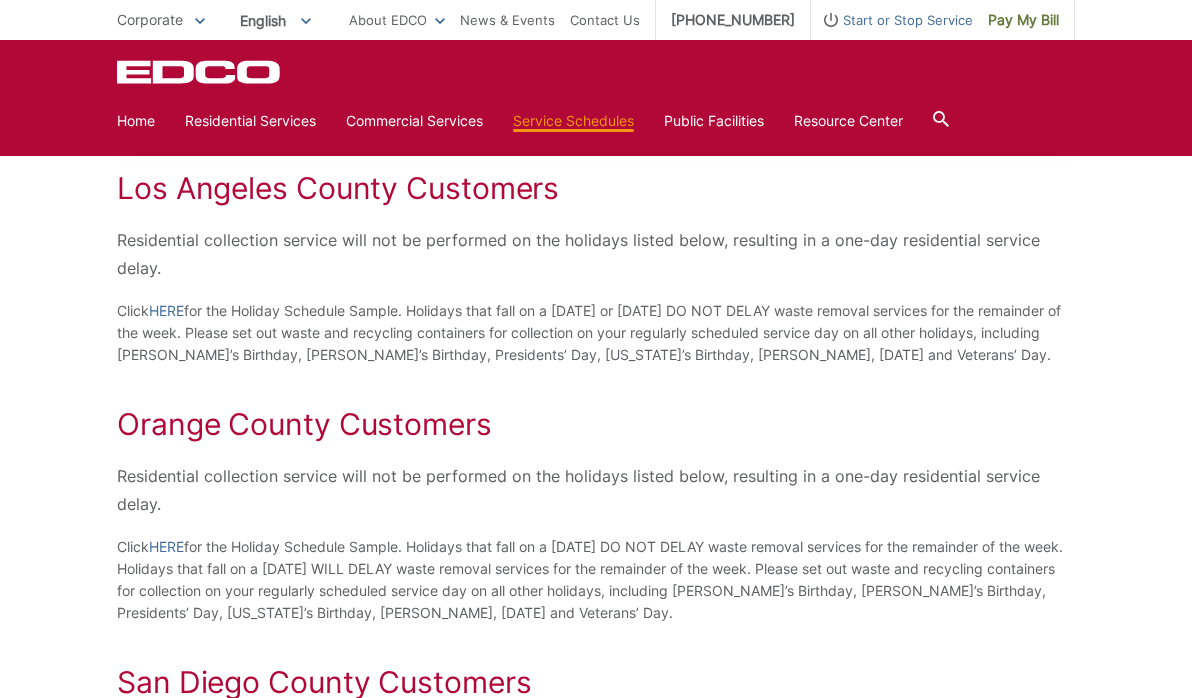 scroll, scrollTop: 449, scrollLeft: 0, axis: vertical 